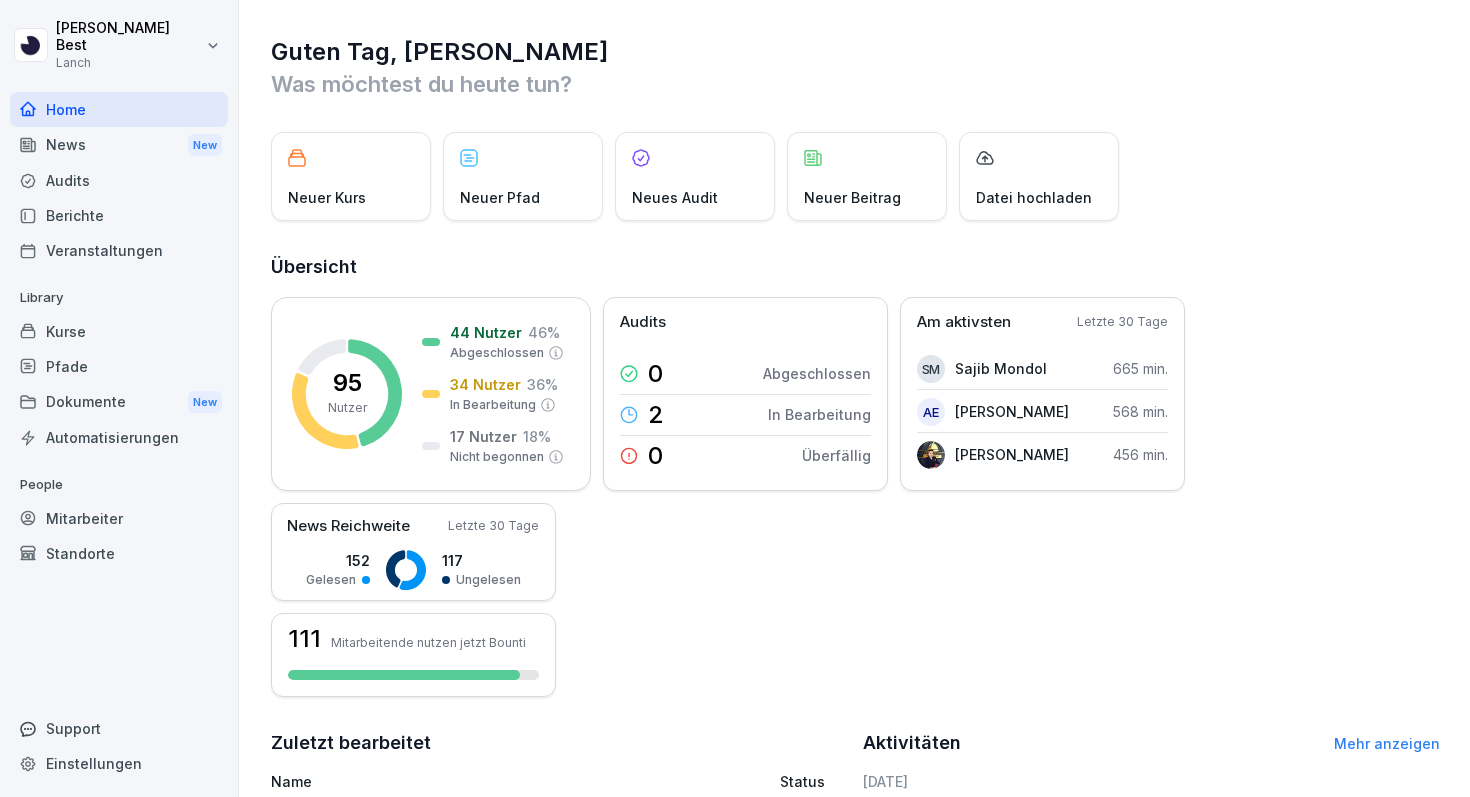 scroll, scrollTop: 0, scrollLeft: 0, axis: both 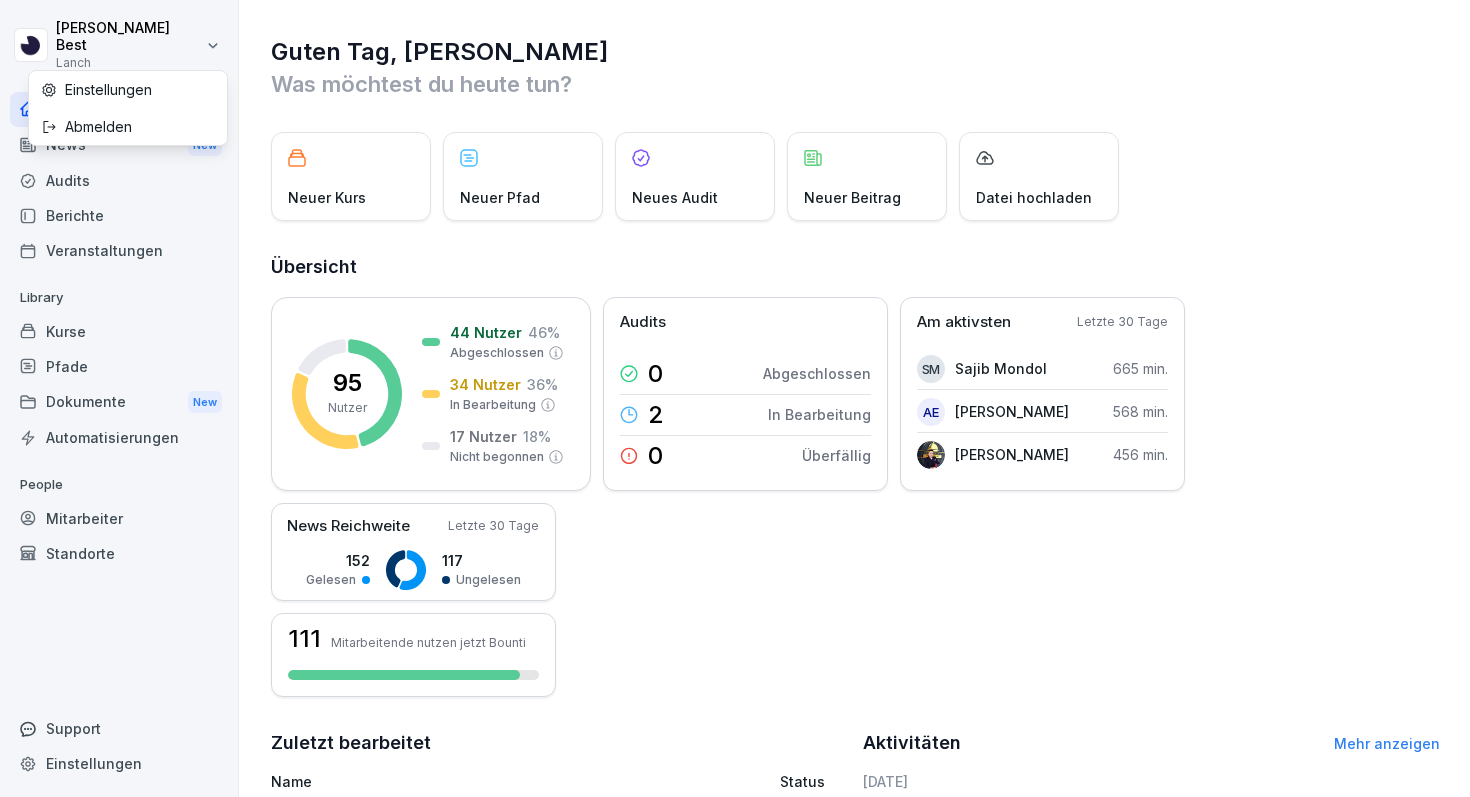 click on "Einstellungen" at bounding box center [128, 89] 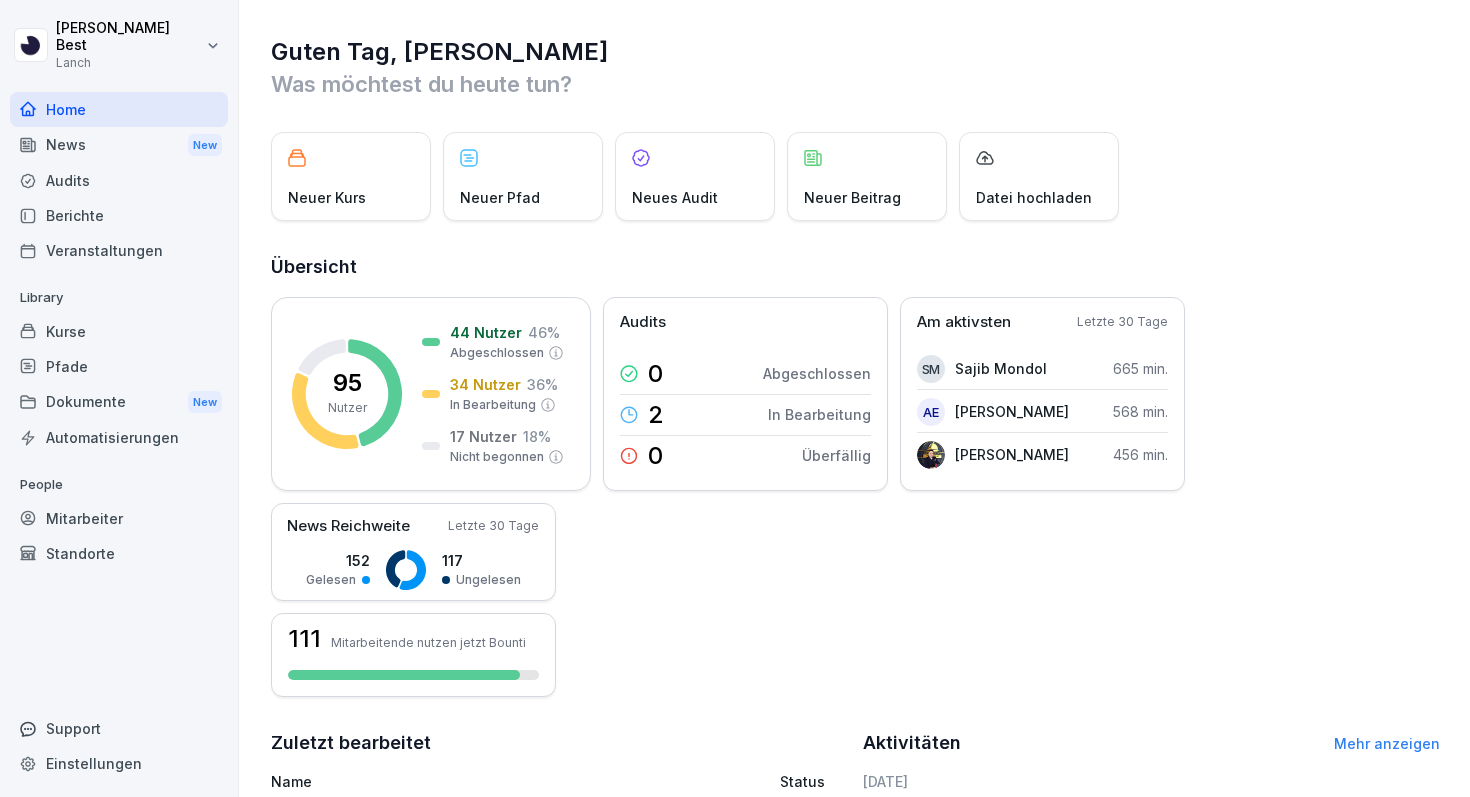 select on "**" 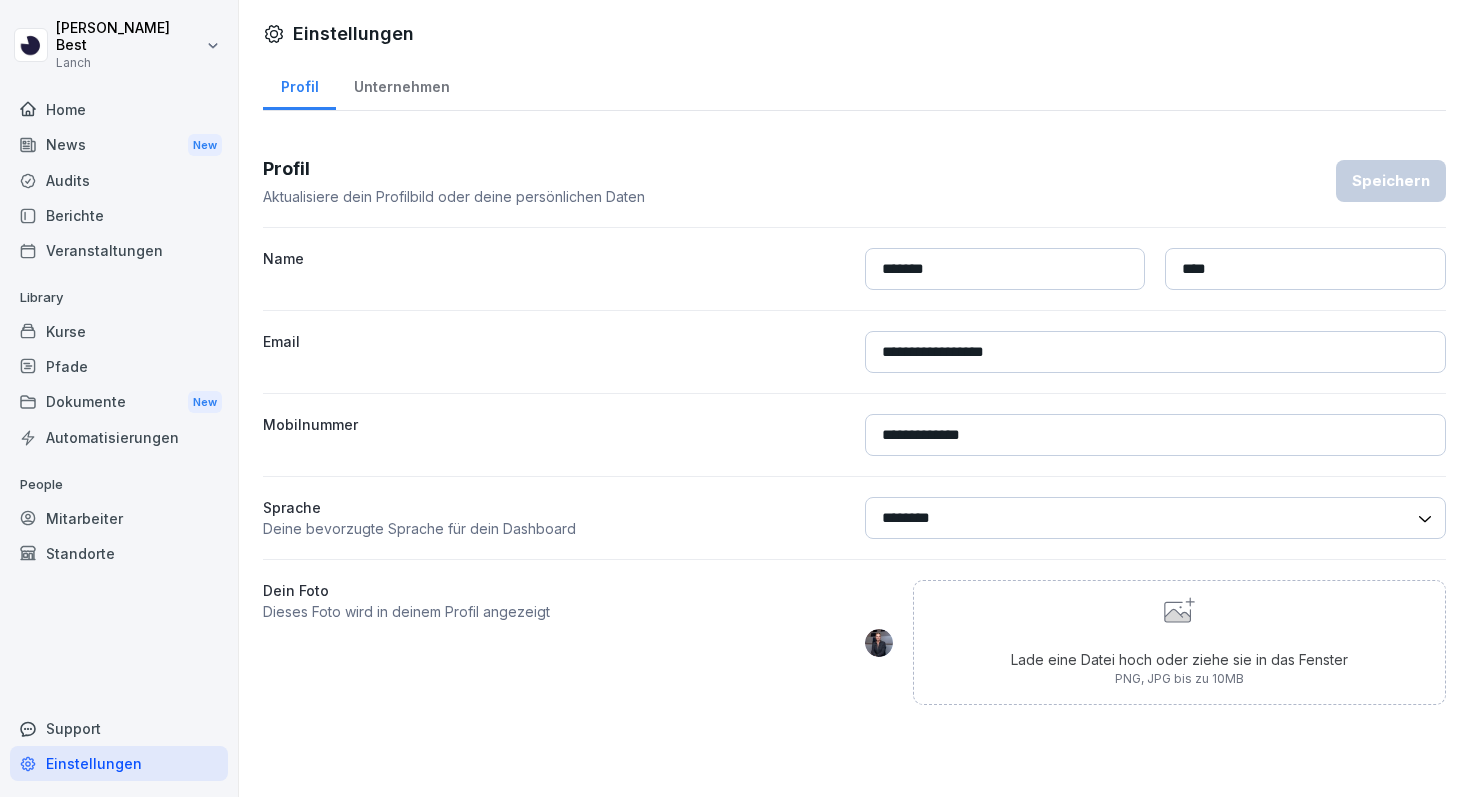 click on "Mitarbeiter" at bounding box center (119, 518) 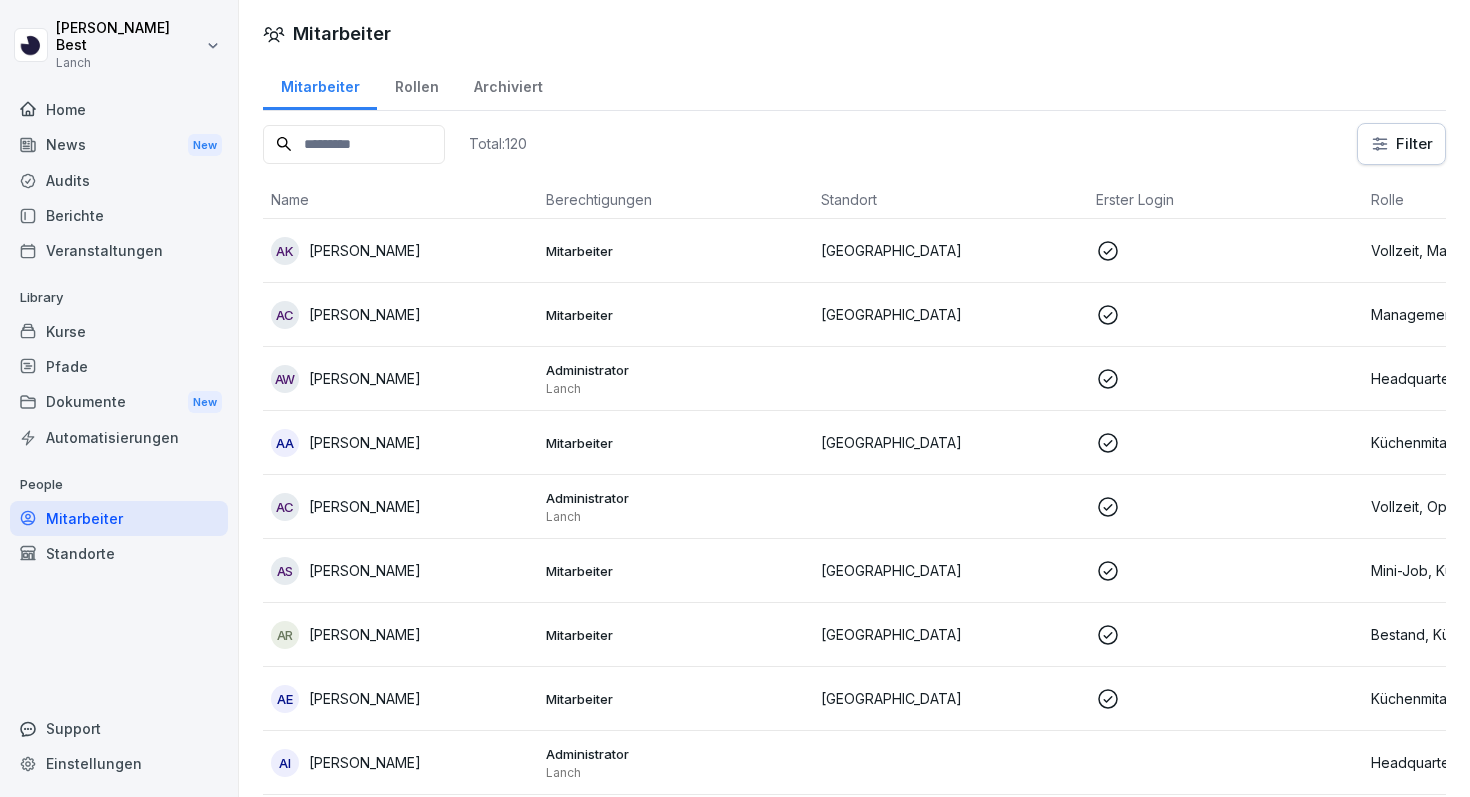 click on "Einstellungen" at bounding box center [119, 763] 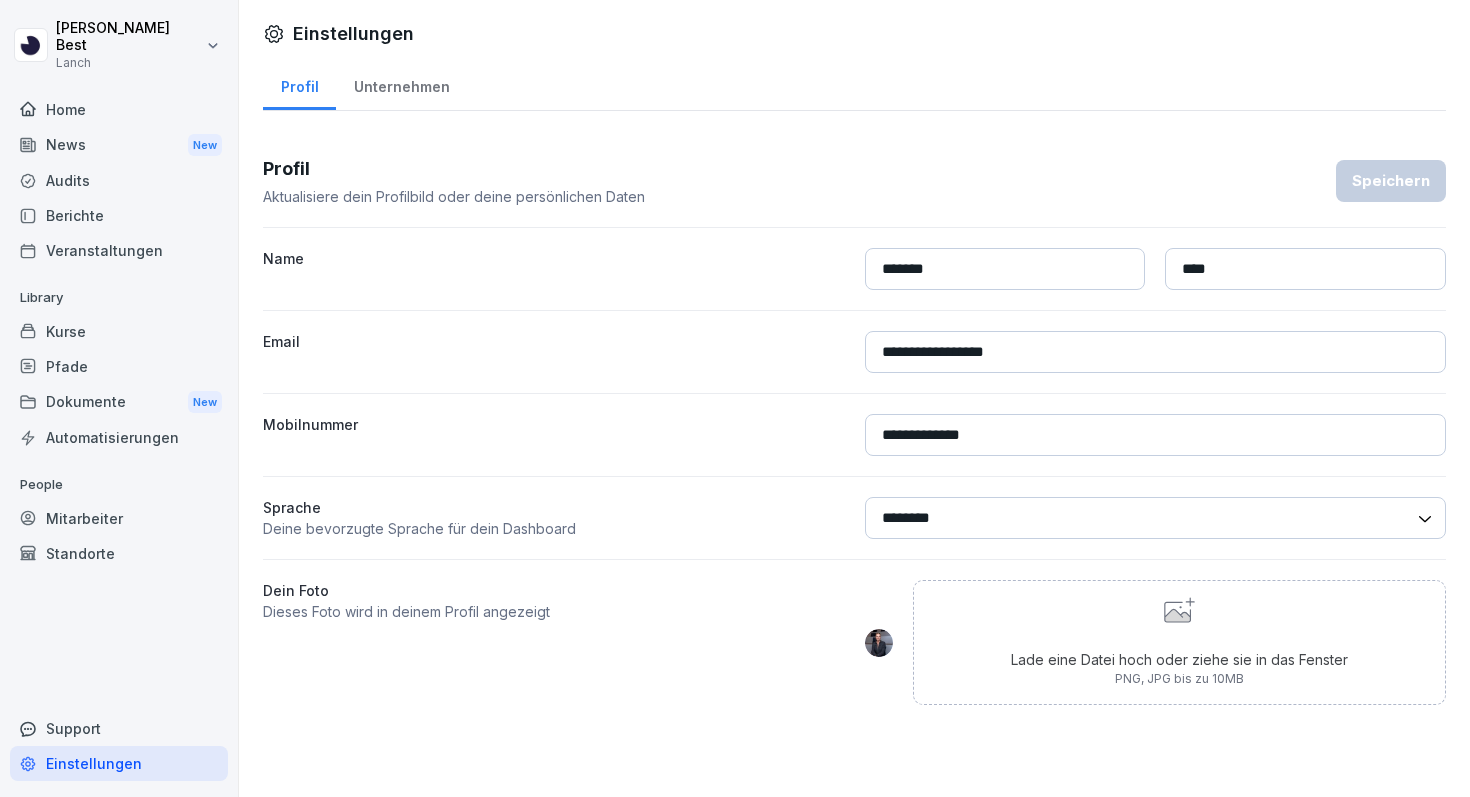 click on "Standorte" at bounding box center [119, 553] 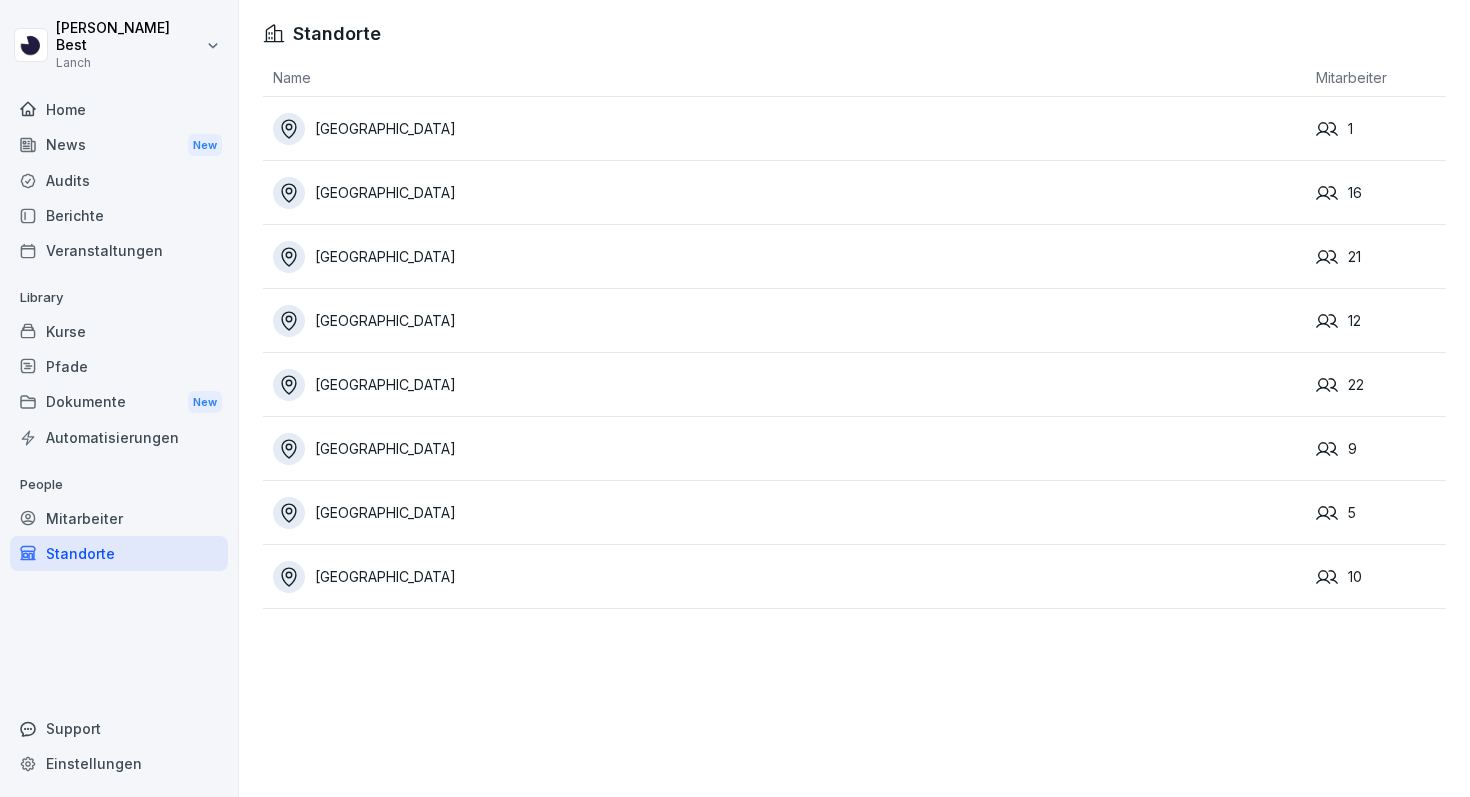 click on "Mitarbeiter" at bounding box center (119, 518) 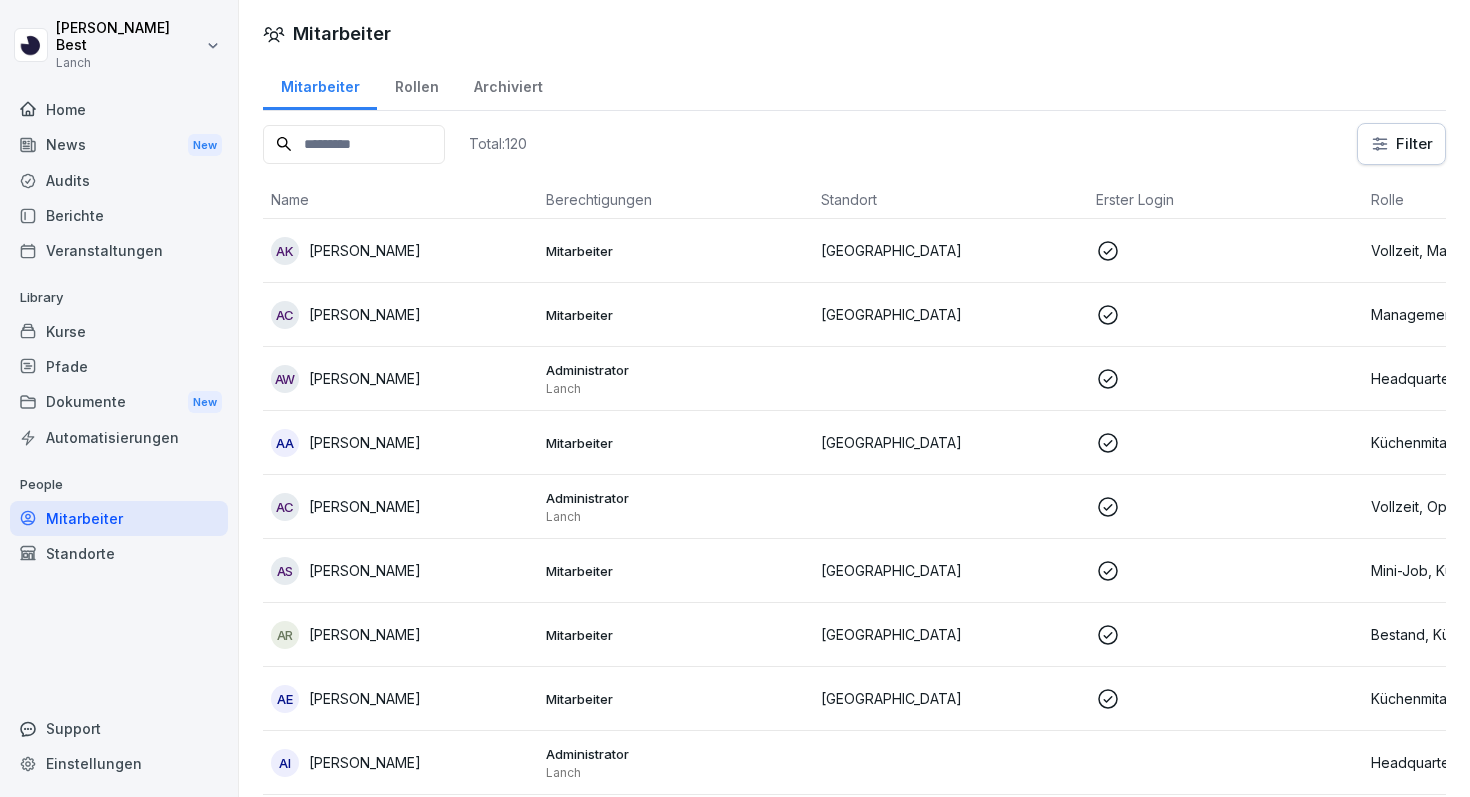 click on "Rollen" at bounding box center [416, 84] 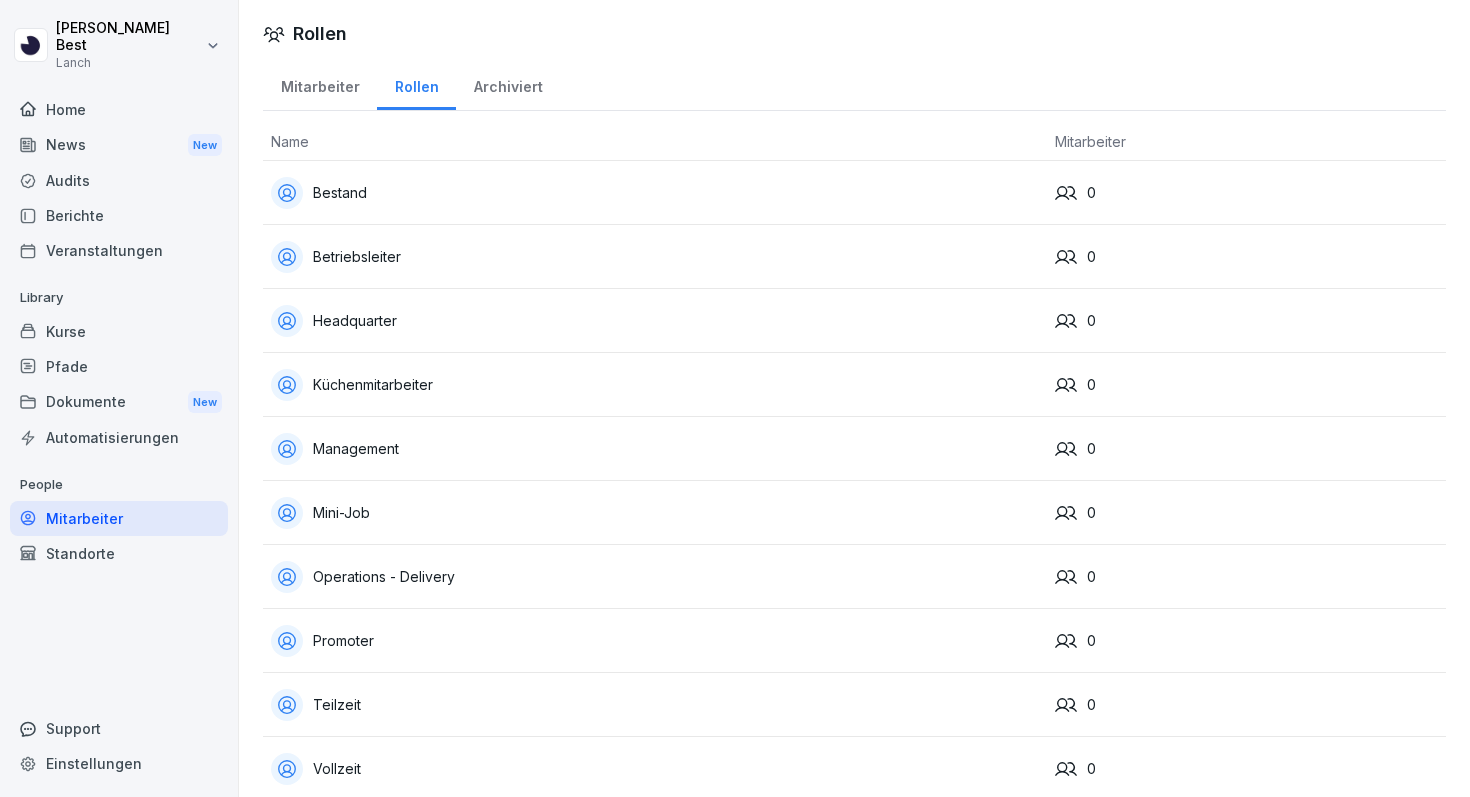 click on "Mitarbeiter" at bounding box center (320, 84) 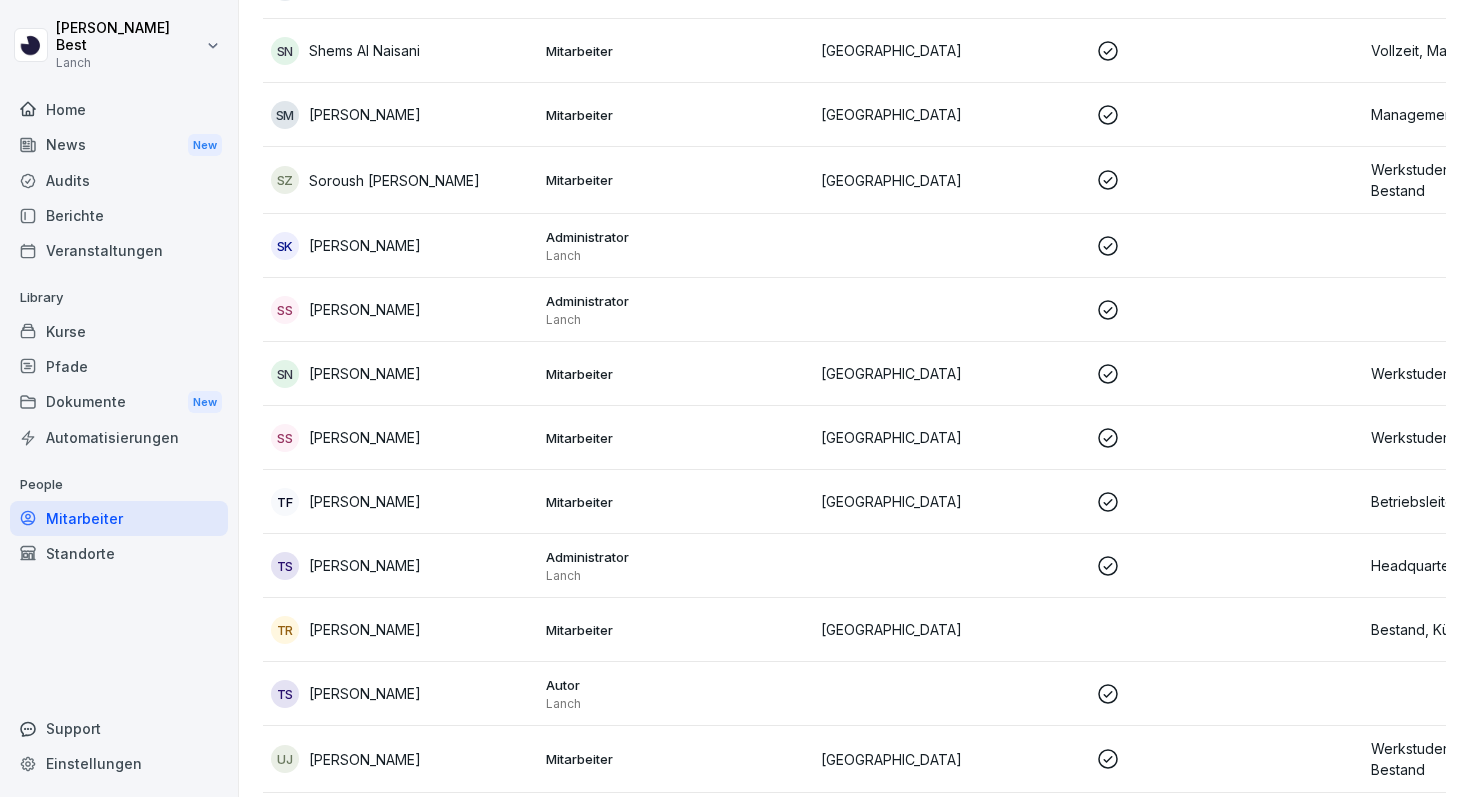 scroll, scrollTop: 7160, scrollLeft: 0, axis: vertical 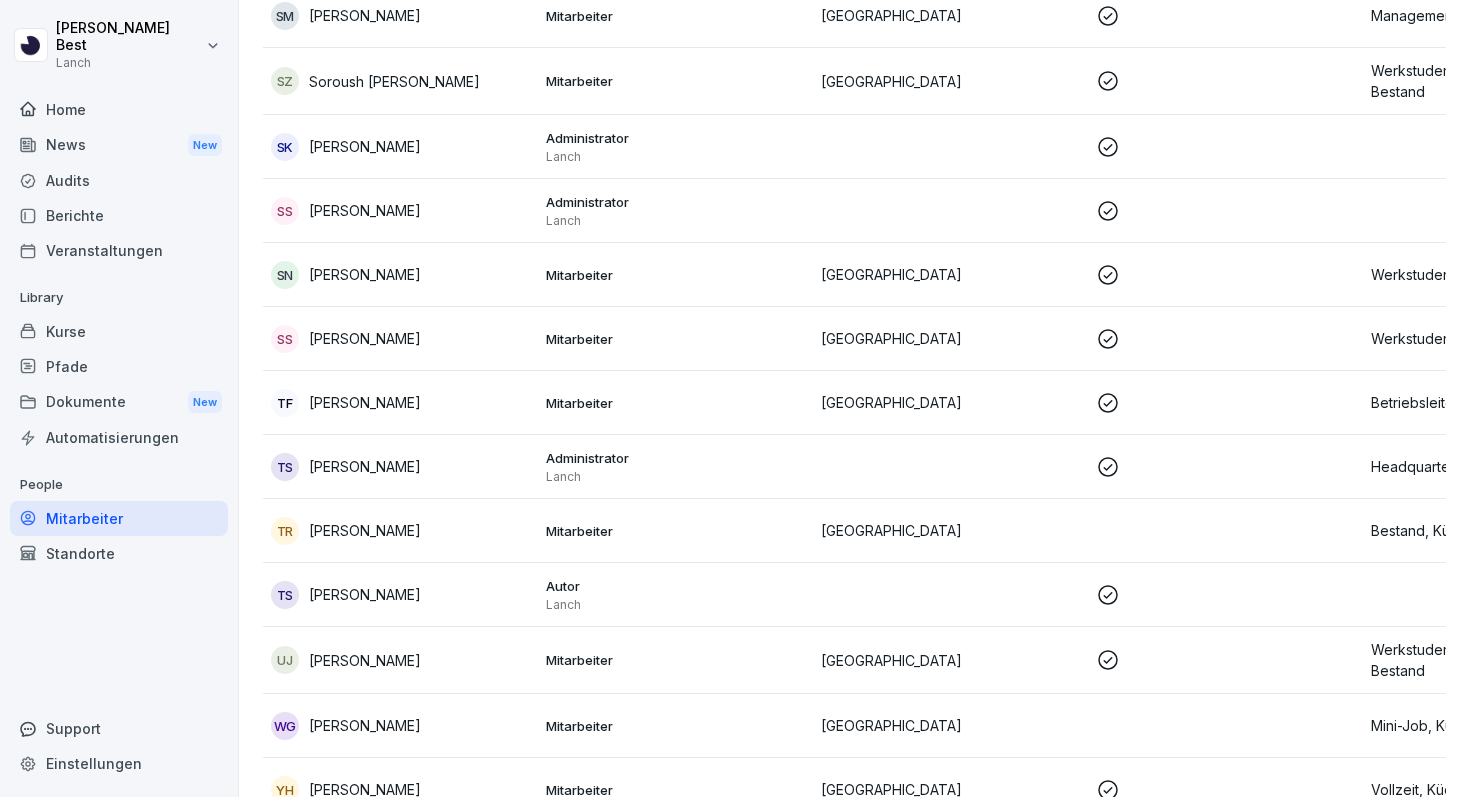 click on "[PERSON_NAME] Lanch Home News New Audits Berichte Veranstaltungen Library Kurse Pfade Dokumente New Automatisierungen People Mitarbeiter Standorte Support Einstellungen Mitarbeiter Mitarbeiter Rollen Archiviert Total:  120 Filter Name Berechtigungen Standort Erster Login Rolle AK [PERSON_NAME] El Kalai Mitarbeiter Frankfurt Vollzeit, Management, Bestand AC [PERSON_NAME] Mitarbeiter Wuppertal Management, Bestand AW [PERSON_NAME] Administrator Lanch   Headquarter AA [PERSON_NAME] Mitarbeiter Düsseldorf Küchenmitarbeiter, Vollzeit, Bestand AC [PERSON_NAME] Administrator [PERSON_NAME], Operations - Delivery AS [PERSON_NAME] Mitarbeiter Düsseldorf Mini-Job, Küchenmitarbeiter, Bestand AR [PERSON_NAME] Mitarbeiter Hannover Bestand, Küchenmitarbeiter AE Amos Ehiemenonye Mitarbeiter Düsseldorf Küchenmitarbeiter, Vollzeit, Bestand AI [PERSON_NAME] Administrator Lanch   Headquarter AS [PERSON_NAME] Mitarbeiter Frankfurt Werkstudent, Betriebsleiter AK [PERSON_NAME] Administrator Lanch" at bounding box center (735, 398) 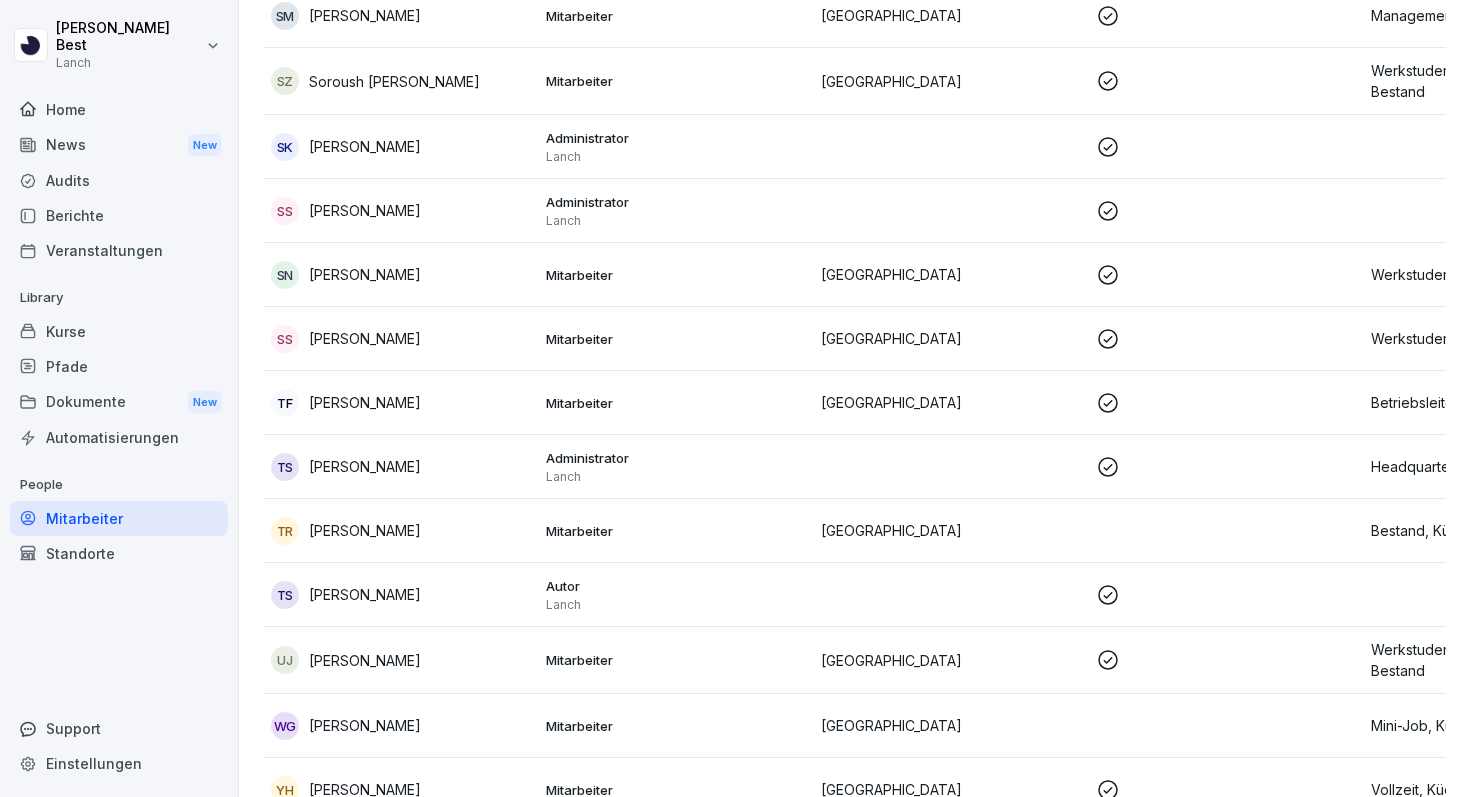click on "[PERSON_NAME] Lanch Home News New Audits Berichte Veranstaltungen Library Kurse Pfade Dokumente New Automatisierungen People Mitarbeiter Standorte Support Einstellungen Mitarbeiter Mitarbeiter Rollen Archiviert Total:  120 Filter Name Berechtigungen Standort Erster Login Rolle AK [PERSON_NAME] El Kalai Mitarbeiter Frankfurt Vollzeit, Management, Bestand AC [PERSON_NAME] Mitarbeiter Wuppertal Management, Bestand AW [PERSON_NAME] Administrator Lanch   Headquarter AA [PERSON_NAME] Mitarbeiter Düsseldorf Küchenmitarbeiter, Vollzeit, Bestand AC [PERSON_NAME] Administrator [PERSON_NAME], Operations - Delivery AS [PERSON_NAME] Mitarbeiter Düsseldorf Mini-Job, Küchenmitarbeiter, Bestand AR [PERSON_NAME] Mitarbeiter Hannover Bestand, Küchenmitarbeiter AE Amos Ehiemenonye Mitarbeiter Düsseldorf Küchenmitarbeiter, Vollzeit, Bestand AI [PERSON_NAME] Administrator Lanch   Headquarter AS [PERSON_NAME] Mitarbeiter Frankfurt Werkstudent, Betriebsleiter AK [PERSON_NAME] Administrator Lanch" at bounding box center [735, 398] 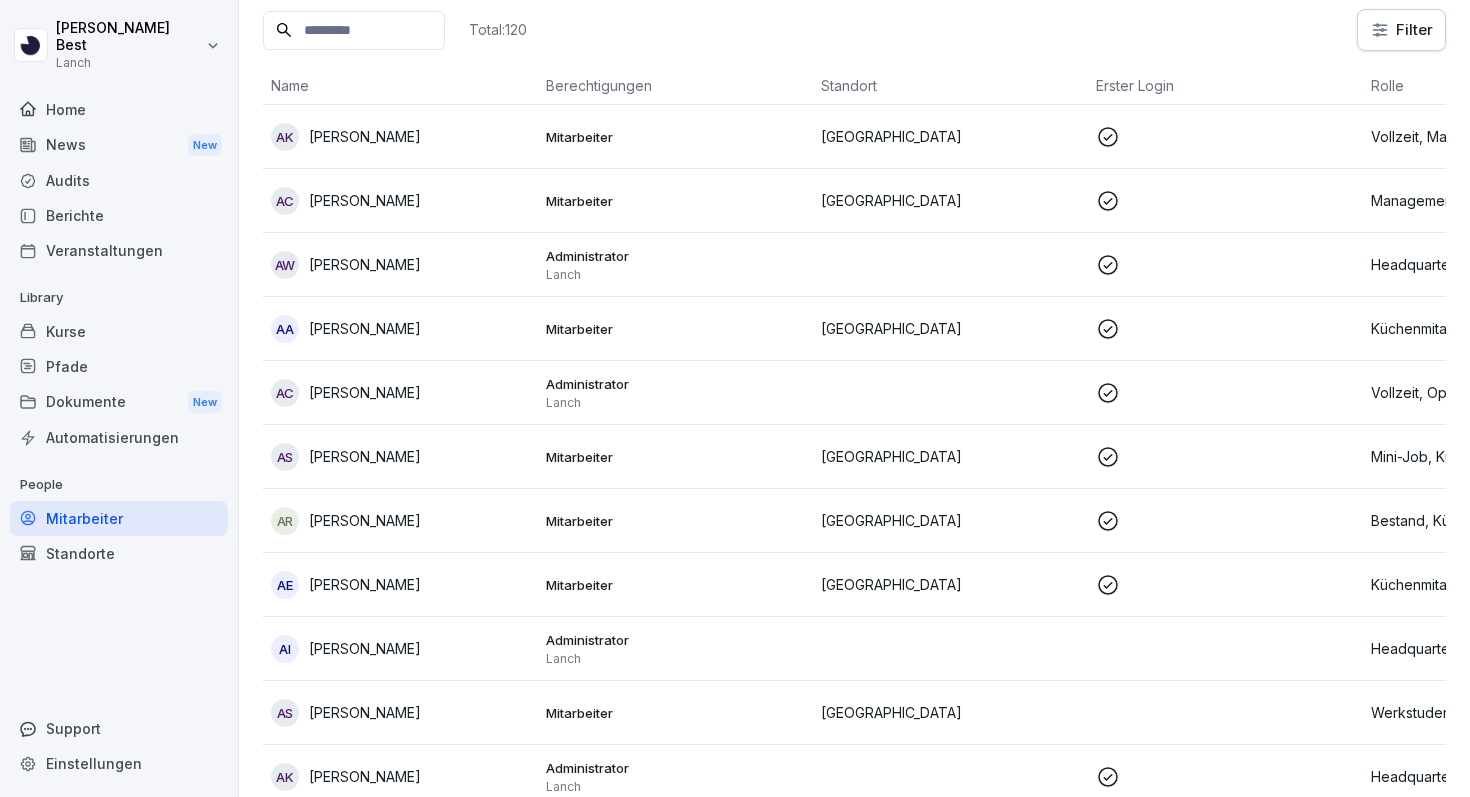 scroll, scrollTop: 0, scrollLeft: 0, axis: both 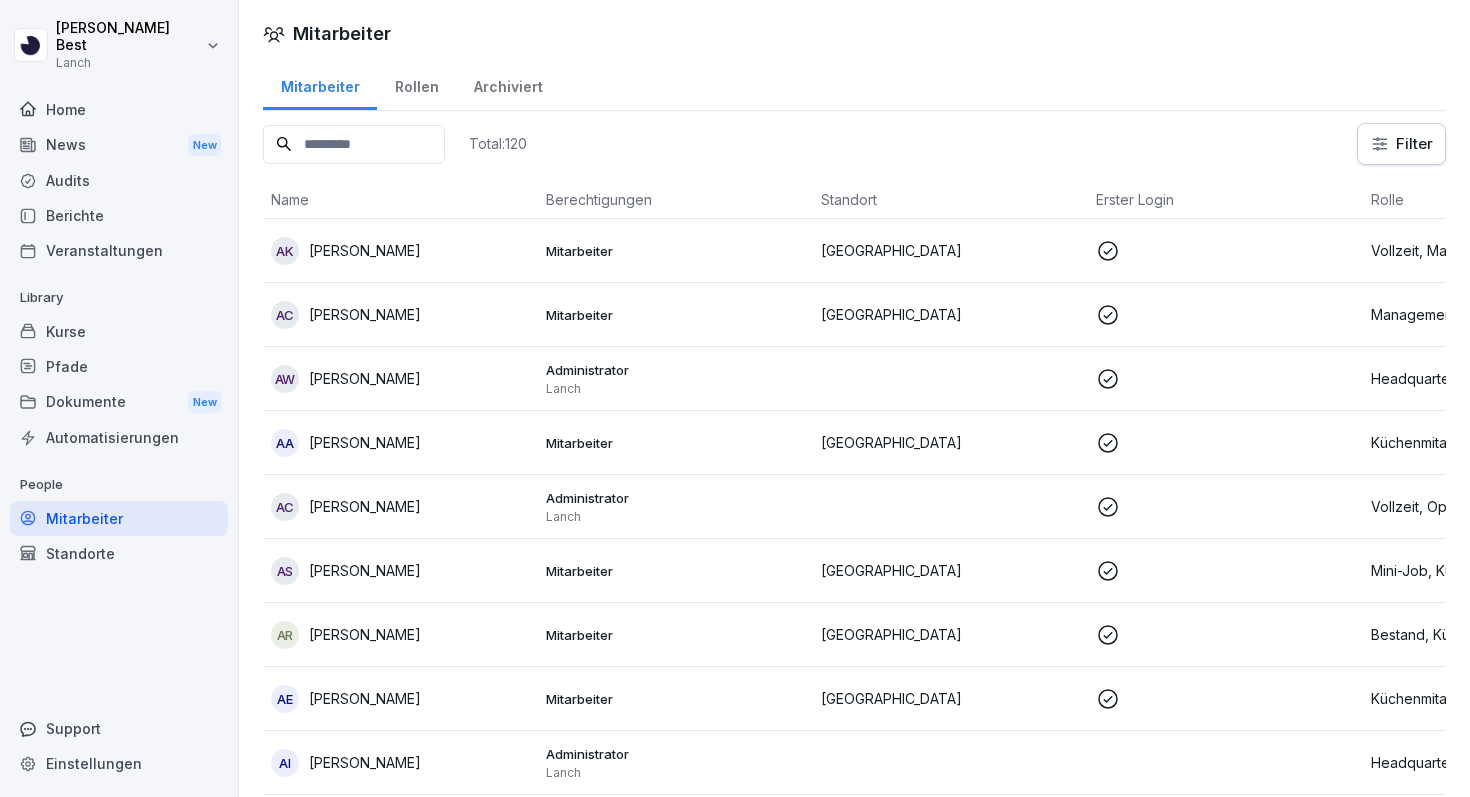 click on "Mitarbeiter" at bounding box center [342, 33] 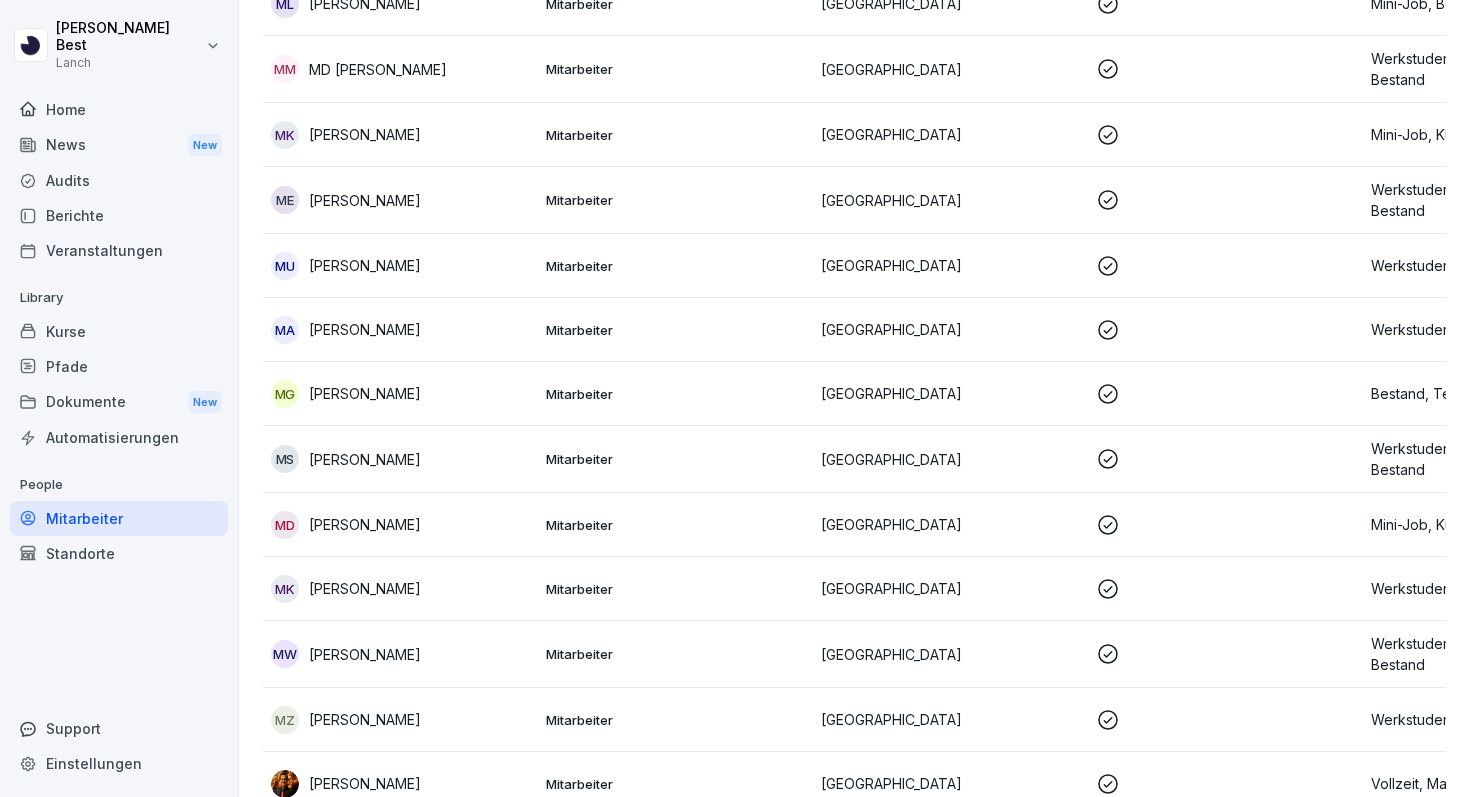 scroll, scrollTop: 4090, scrollLeft: 0, axis: vertical 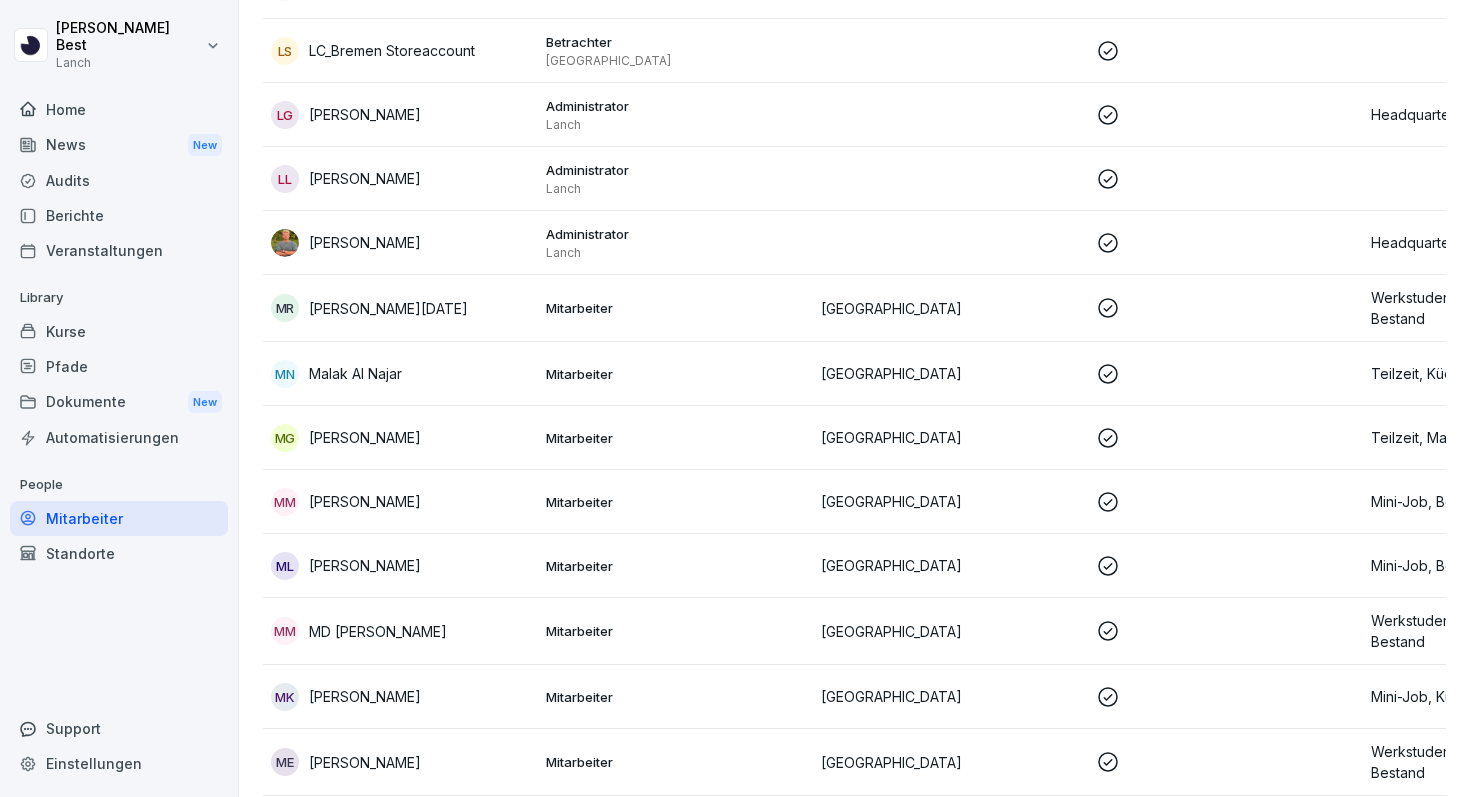 click on "Home" at bounding box center (119, 109) 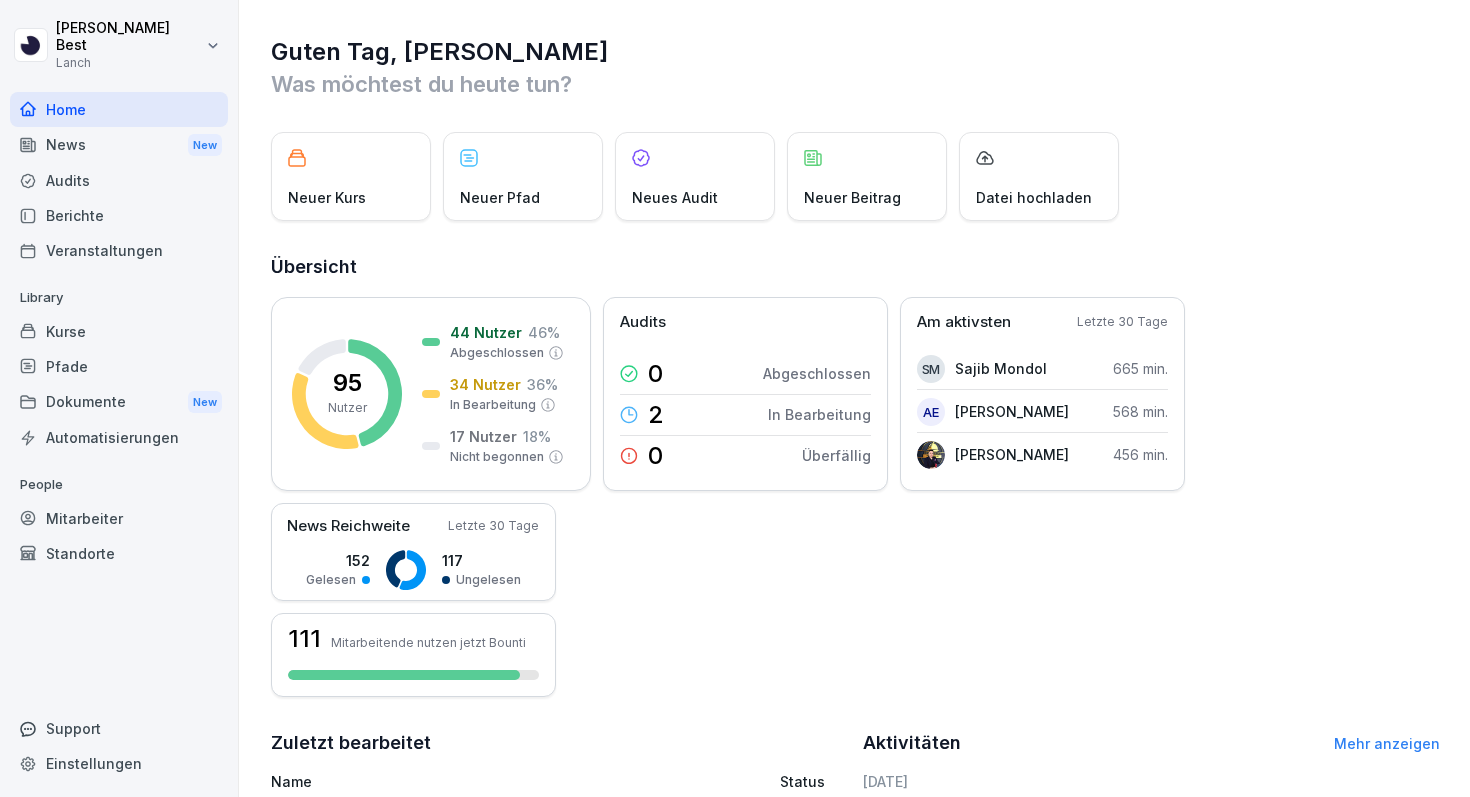 click on "Neuer Beitrag" at bounding box center [867, 176] 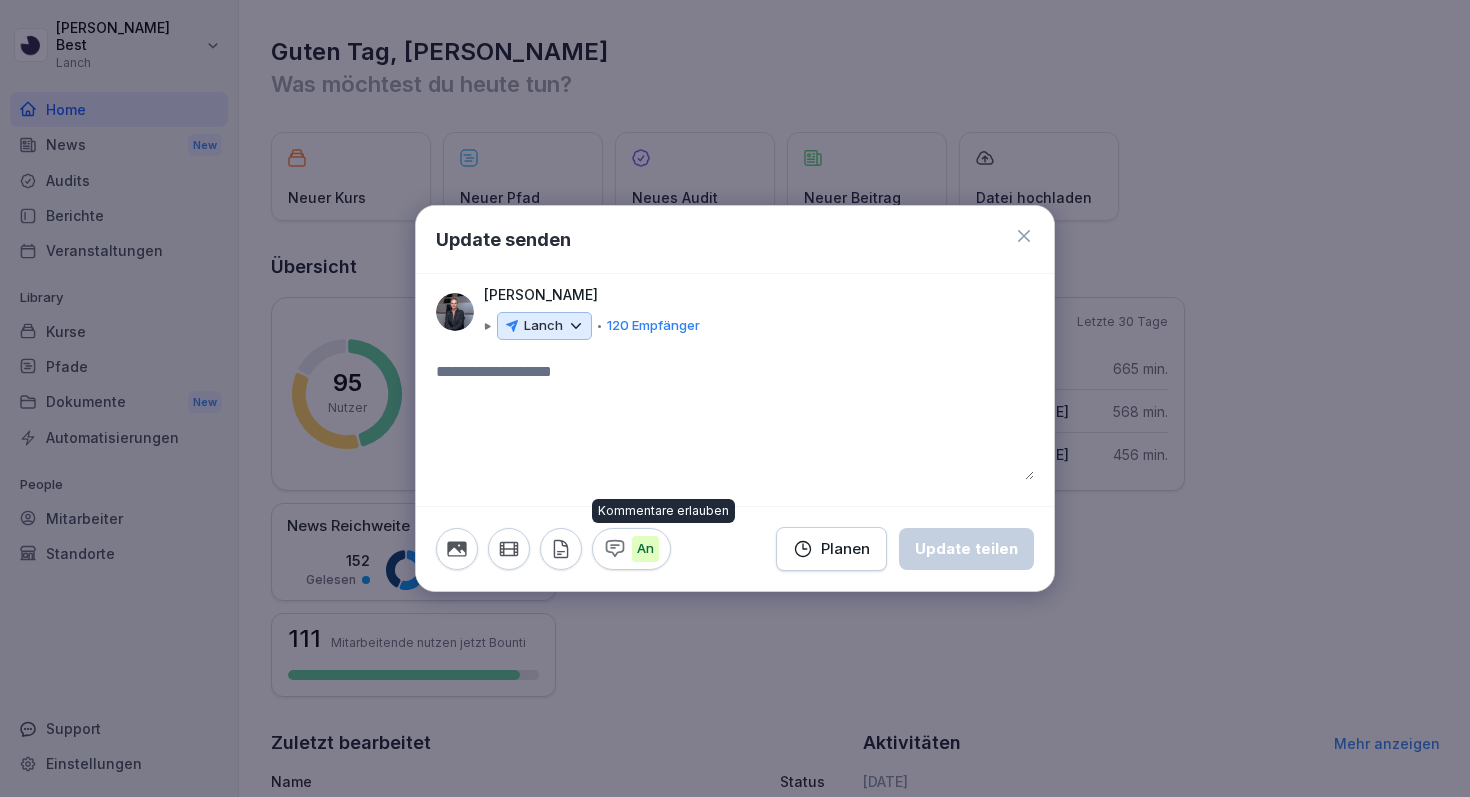 click 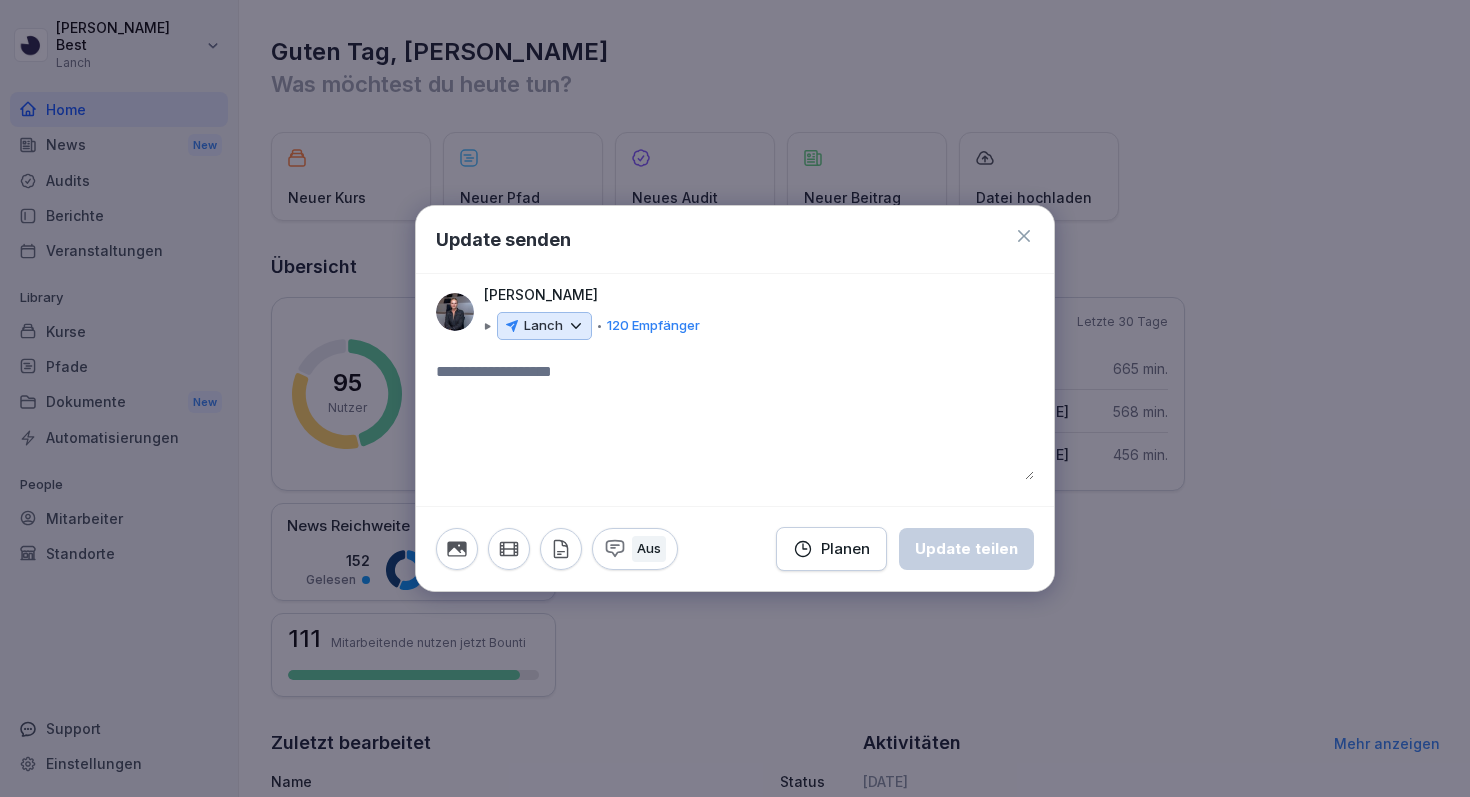 click 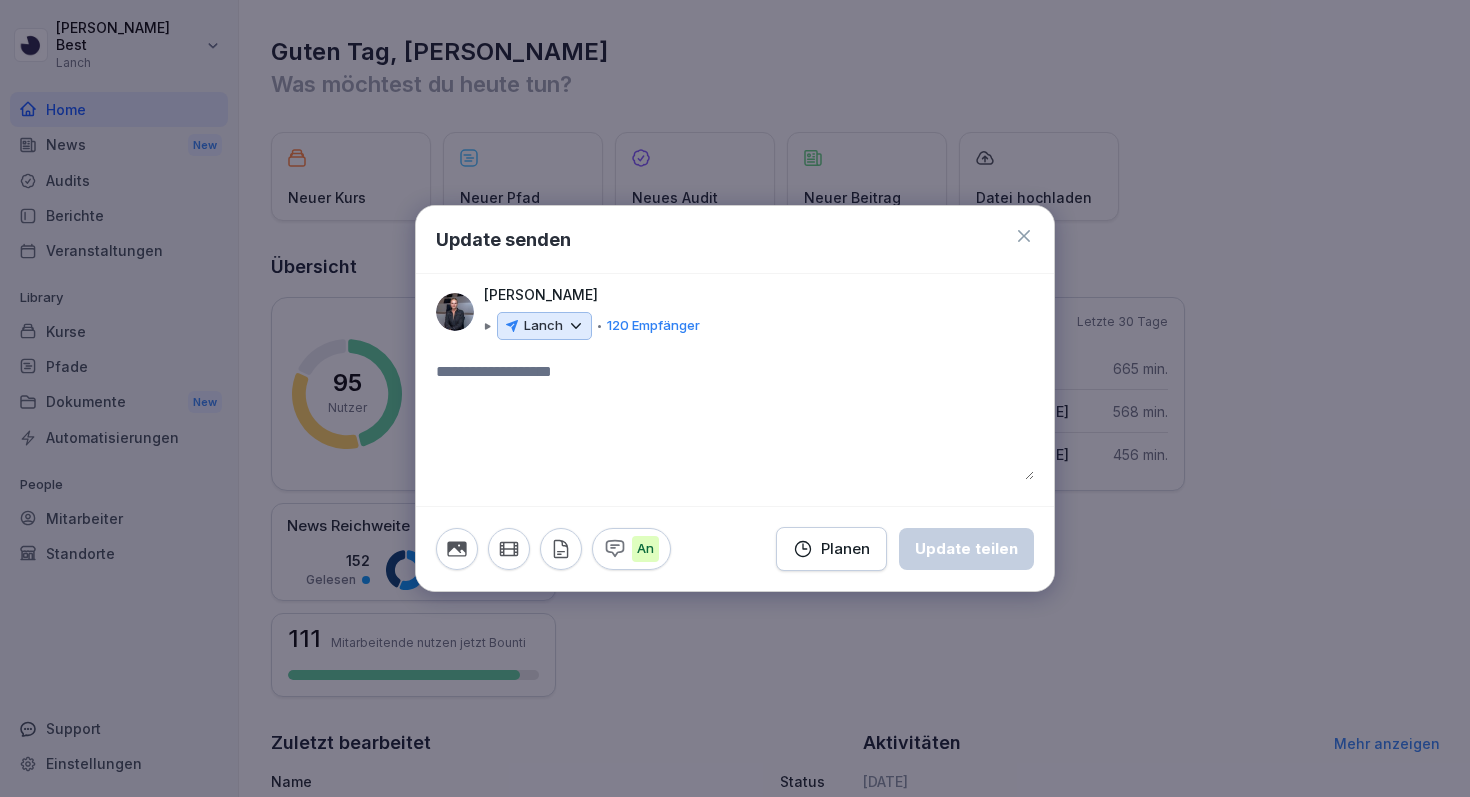click on "120 Empfänger" at bounding box center [653, 326] 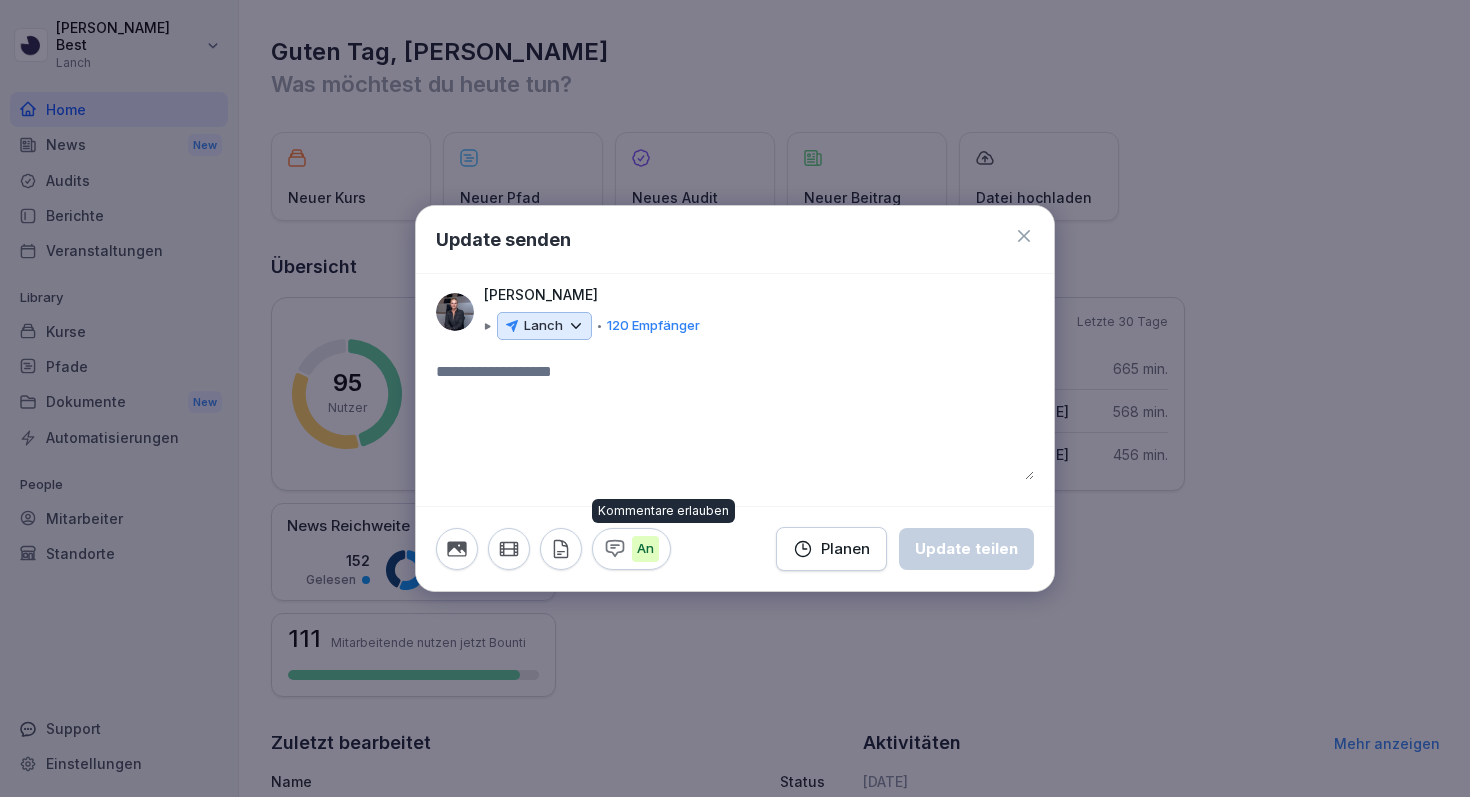click 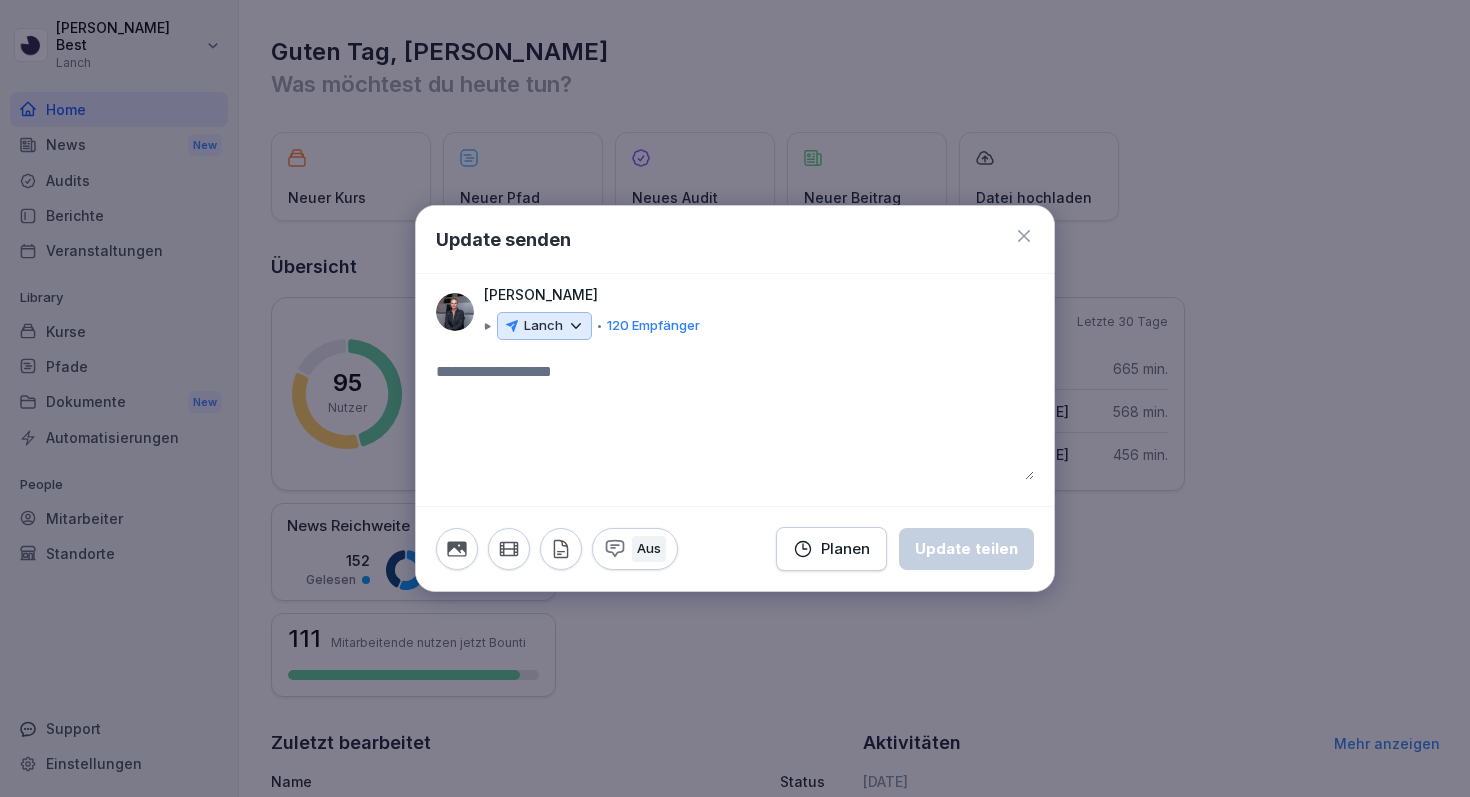 click on "Aus" at bounding box center (649, 549) 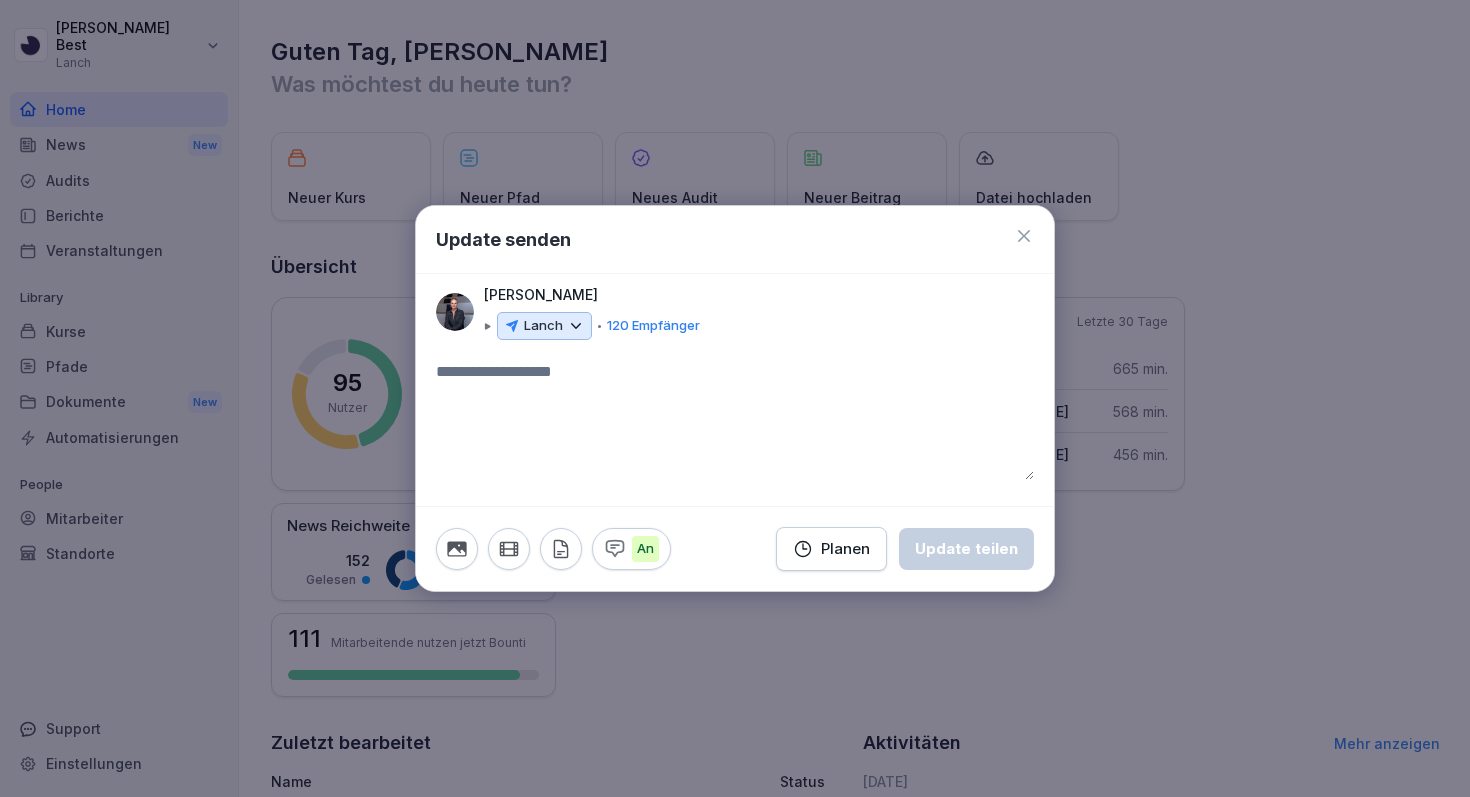 click 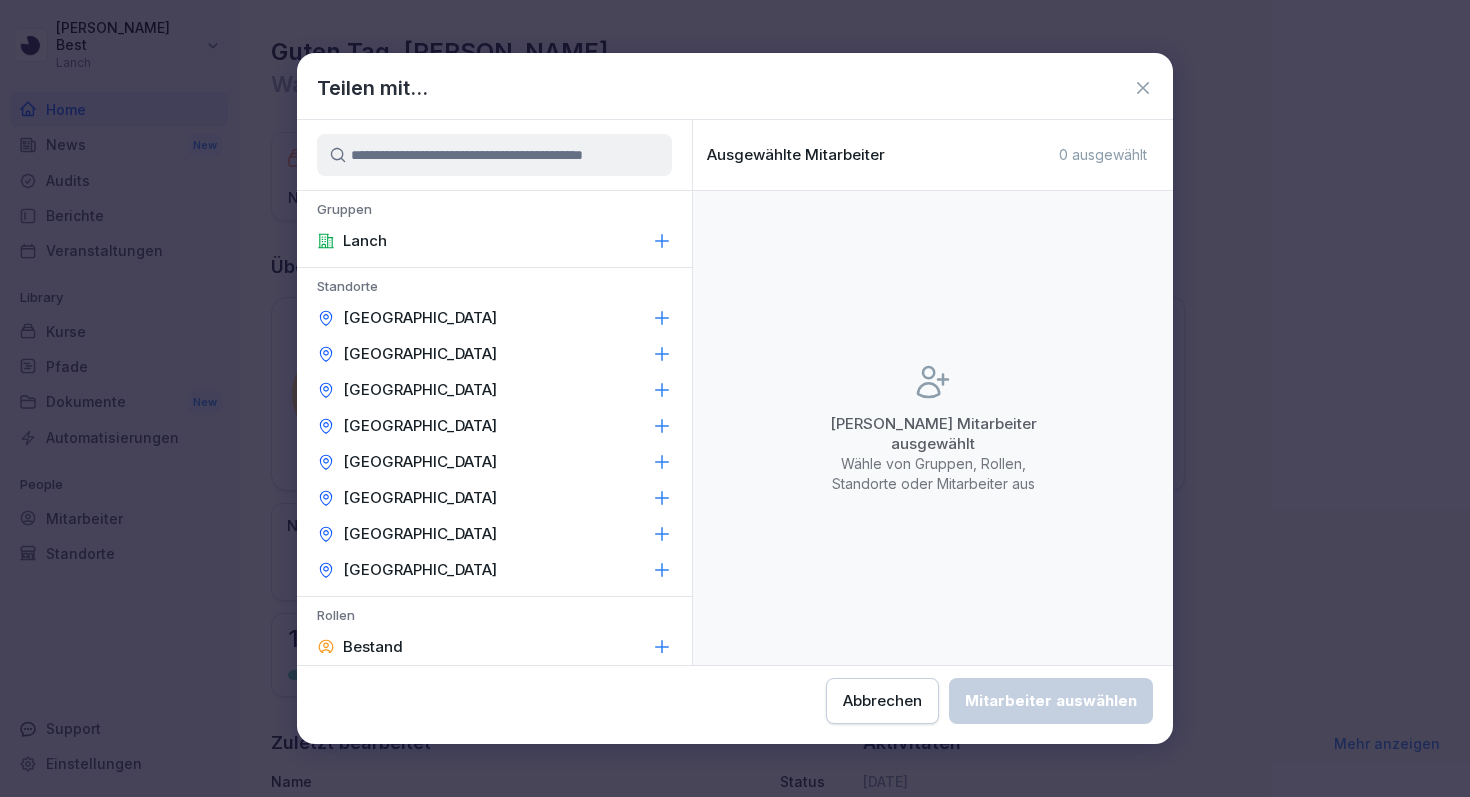 click 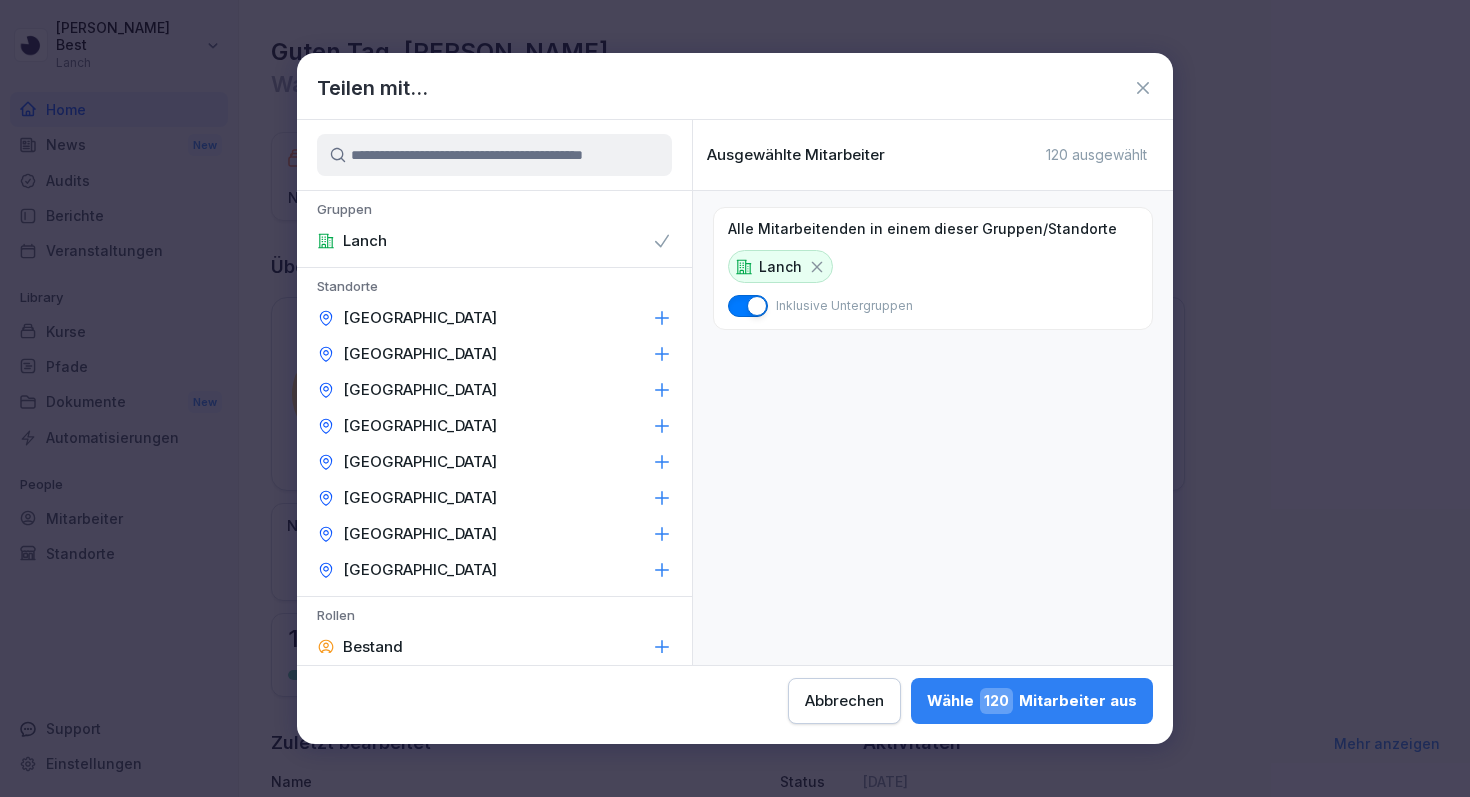 click 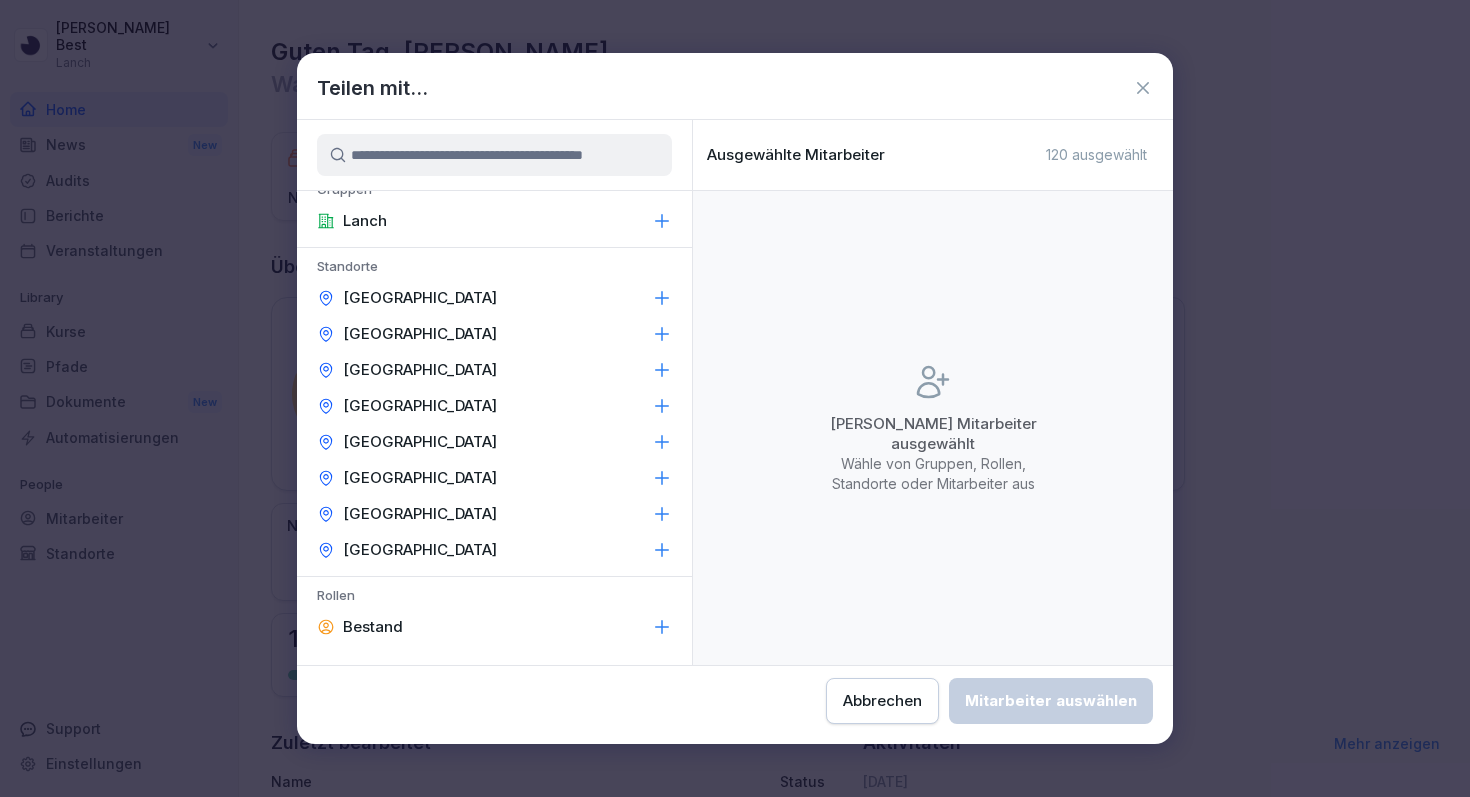 scroll, scrollTop: 22, scrollLeft: 0, axis: vertical 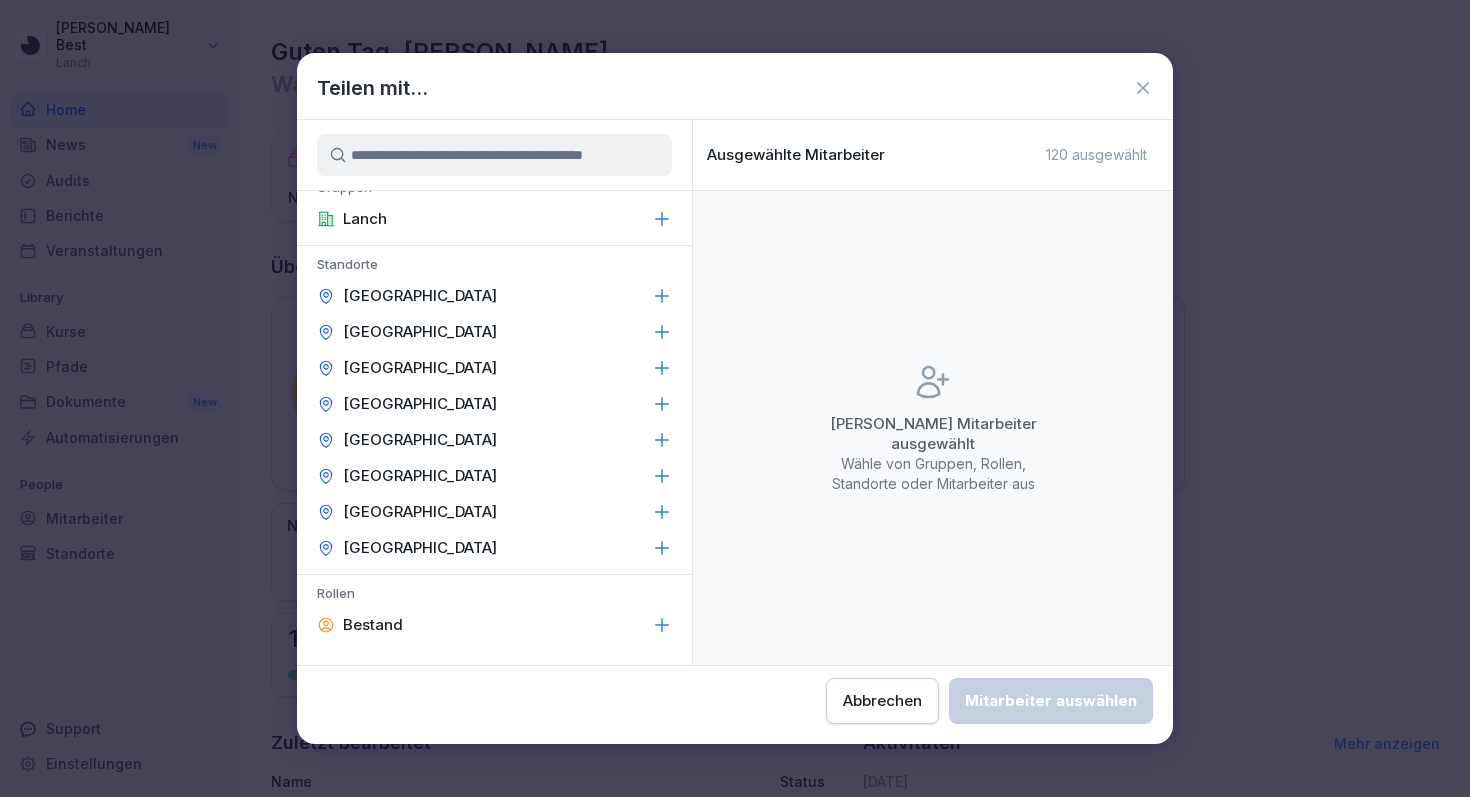 click 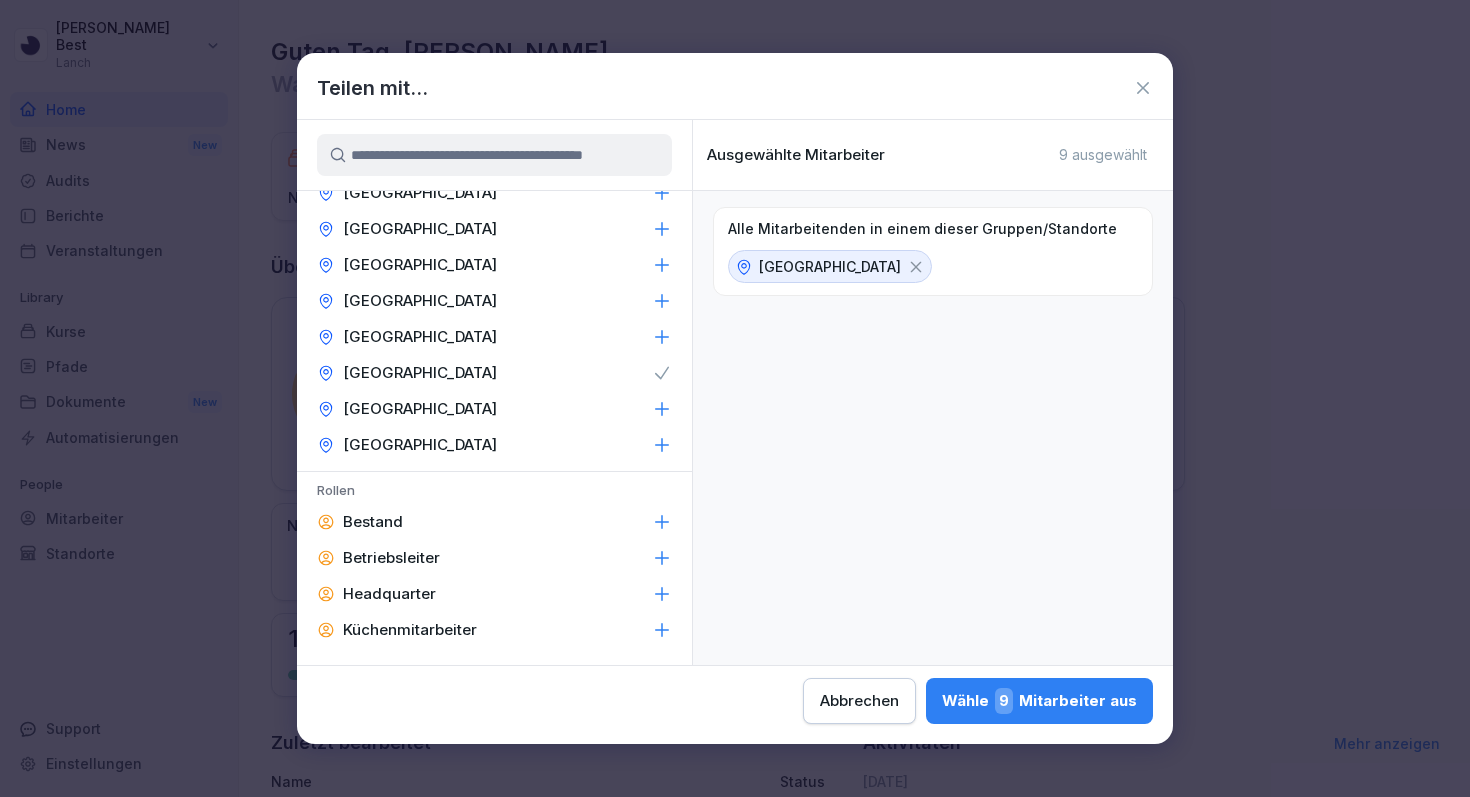 scroll, scrollTop: 233, scrollLeft: 0, axis: vertical 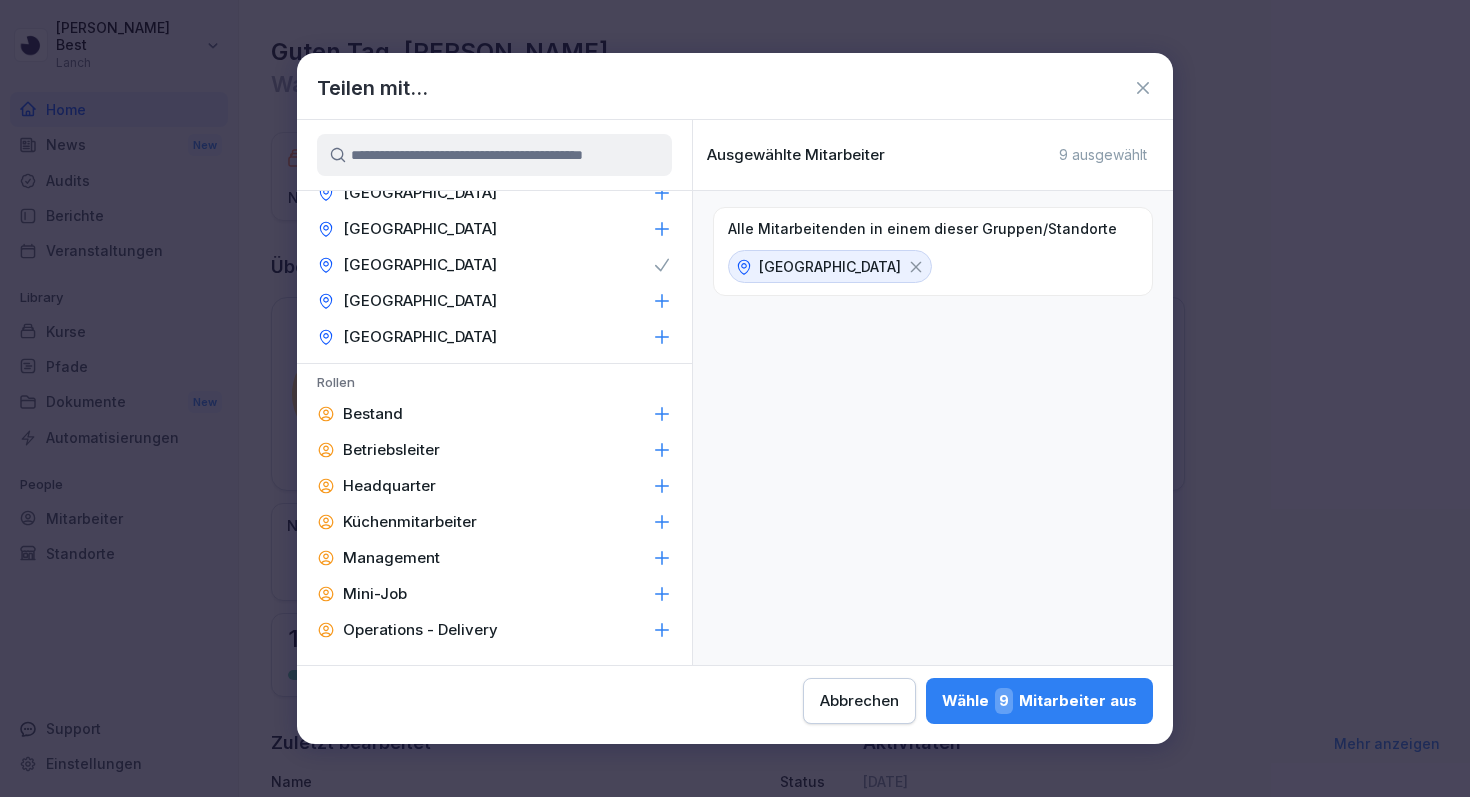click 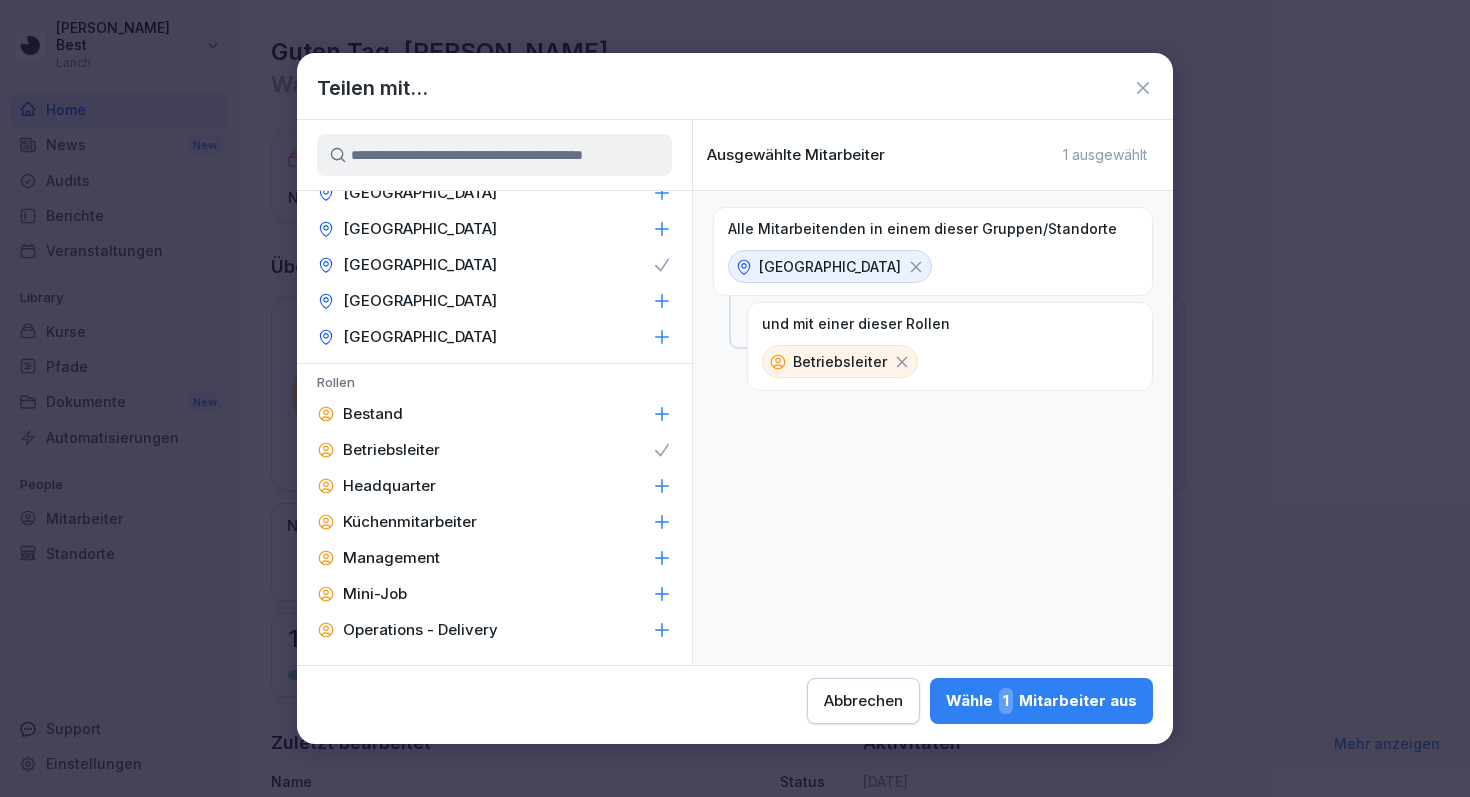 click on "Wähle  1  Mitarbeiter aus" at bounding box center [1041, 701] 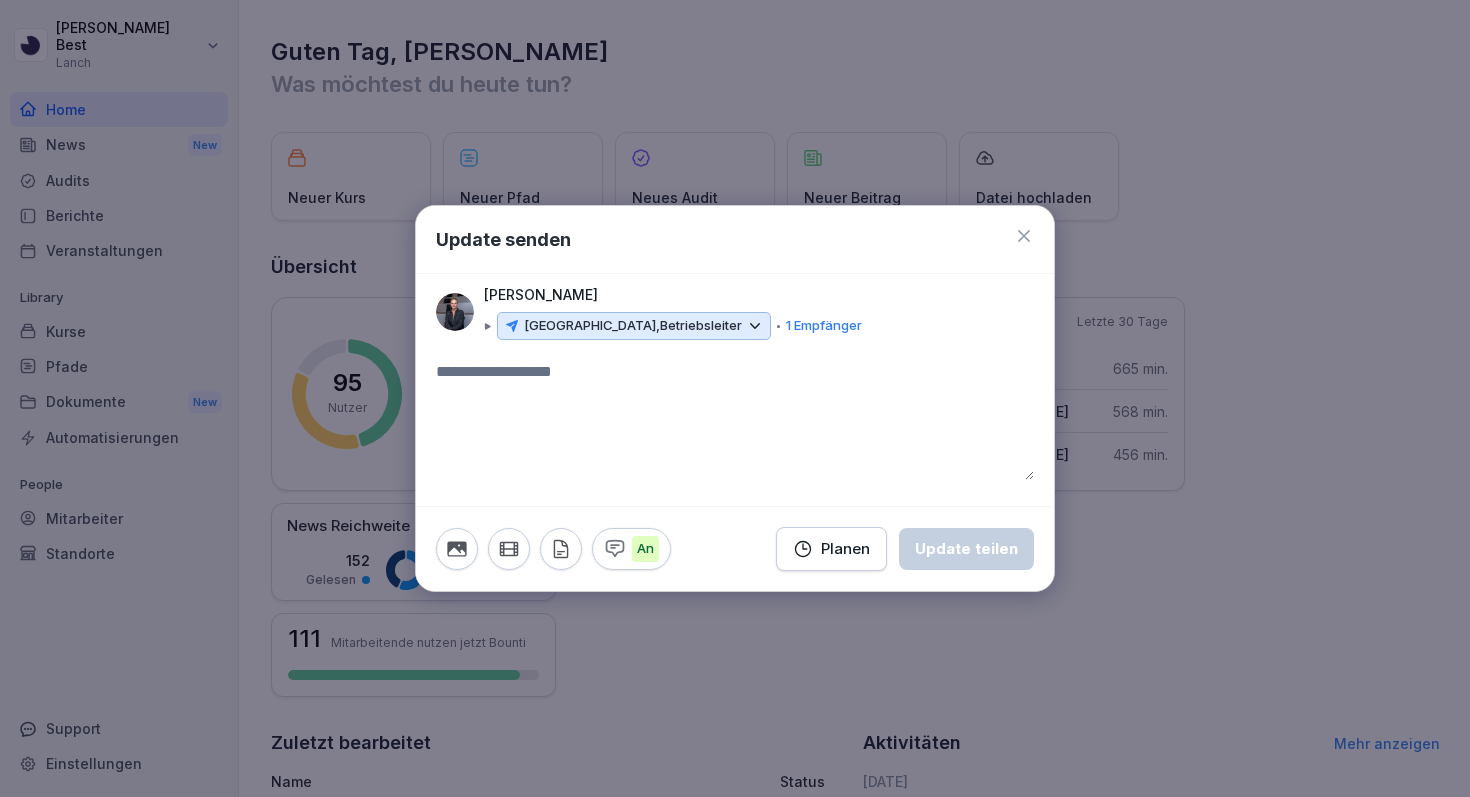 click 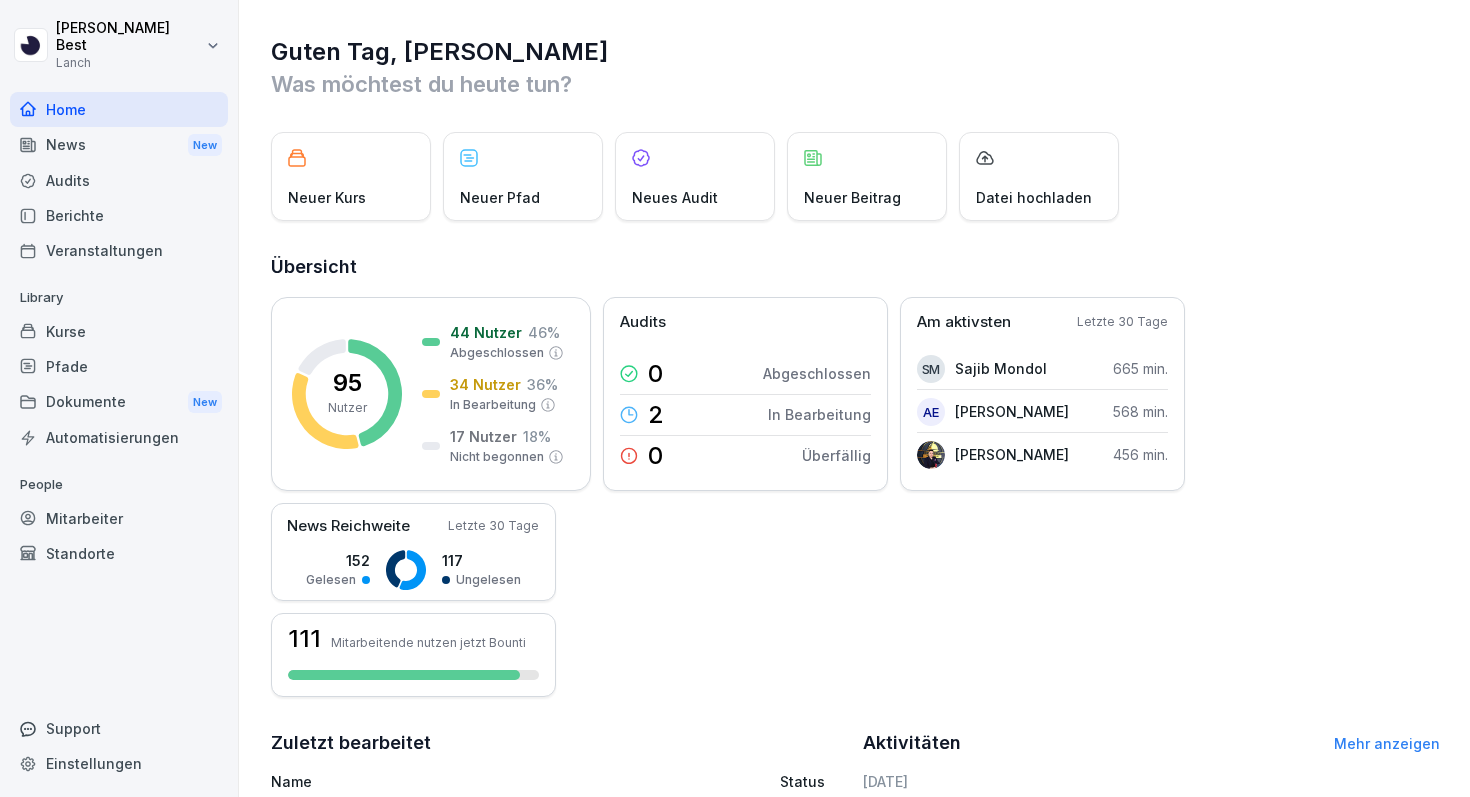 click on "News New" at bounding box center [119, 145] 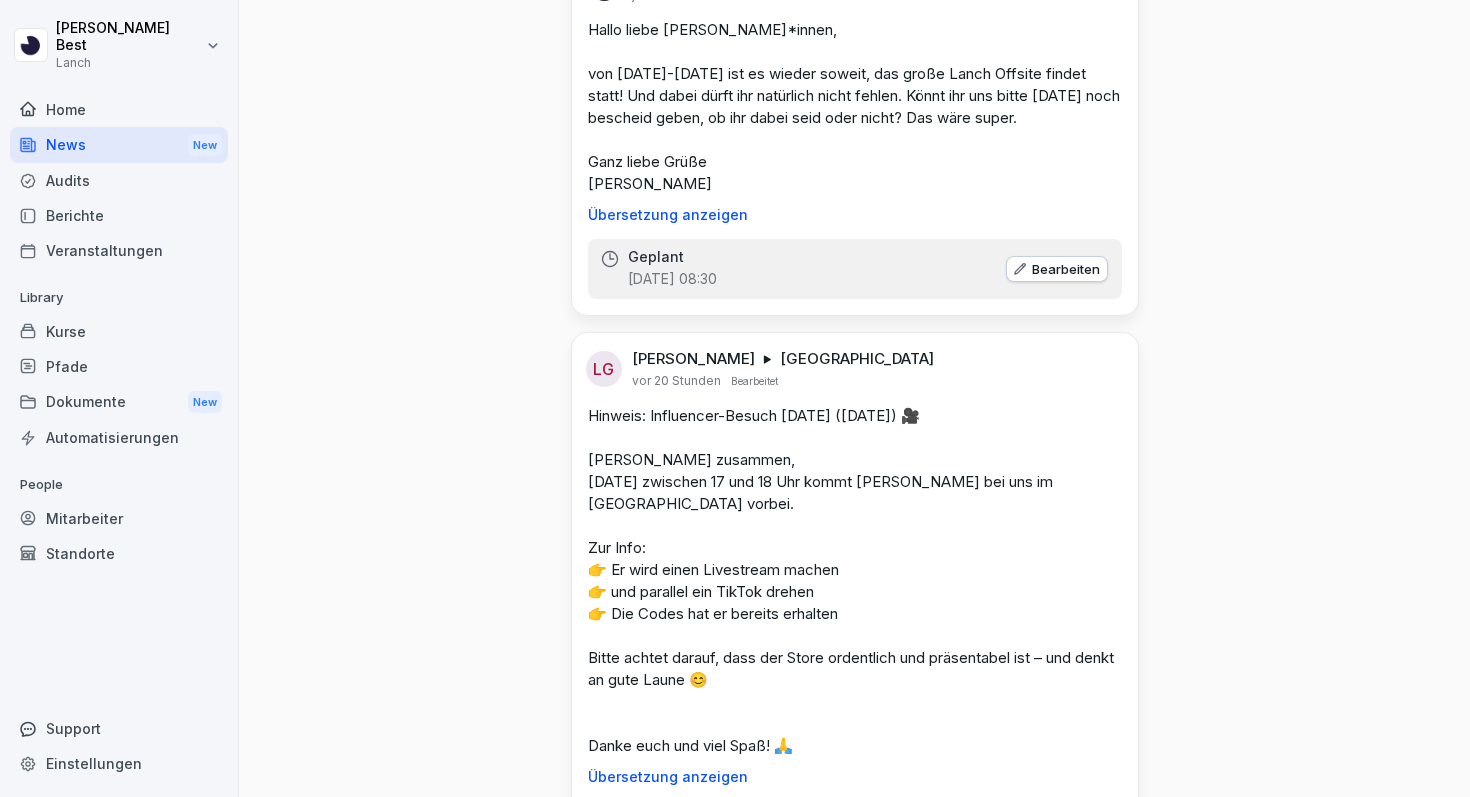 scroll, scrollTop: 0, scrollLeft: 0, axis: both 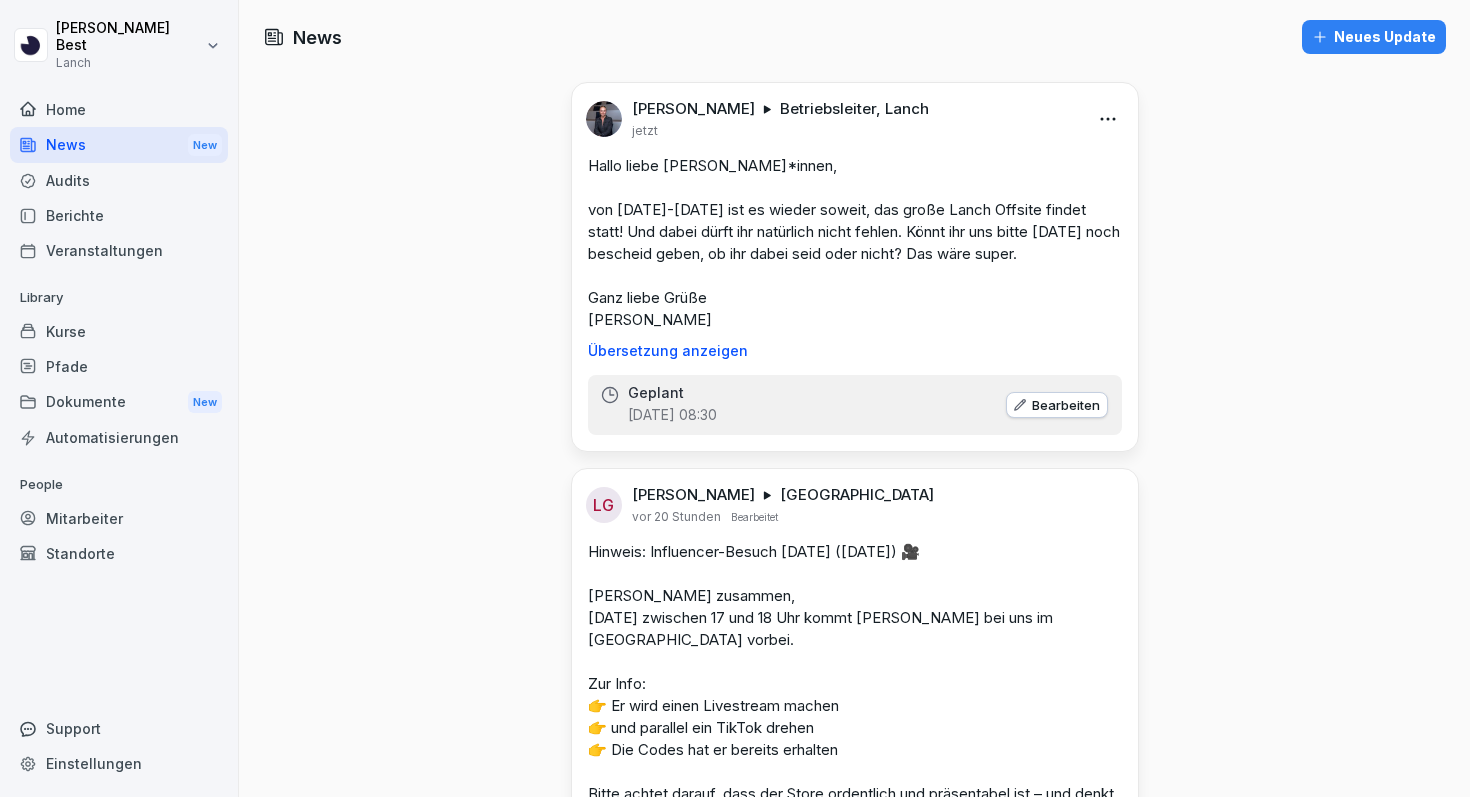 click on "Bearbeiten" at bounding box center [1057, 405] 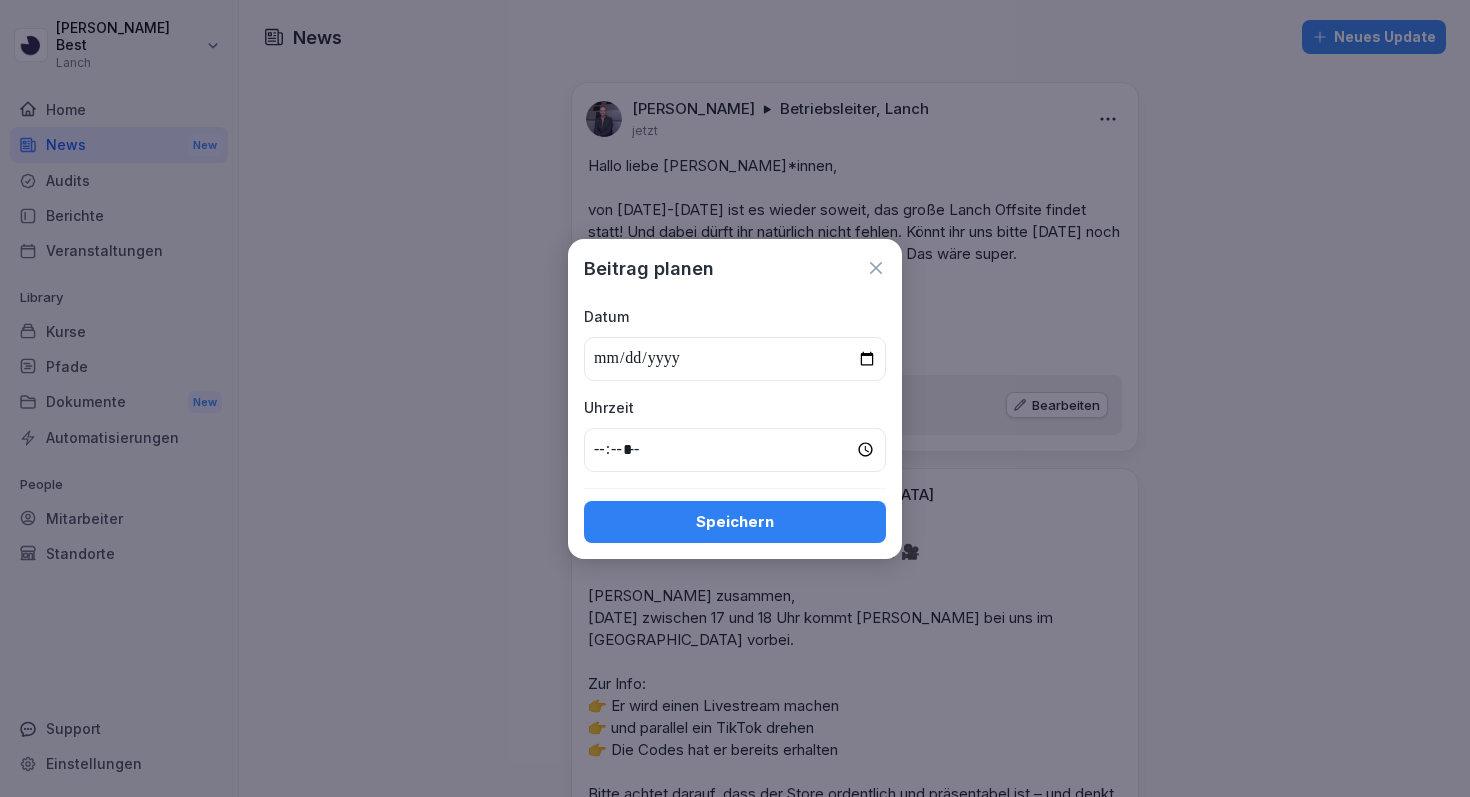 click on "**********" at bounding box center (735, 359) 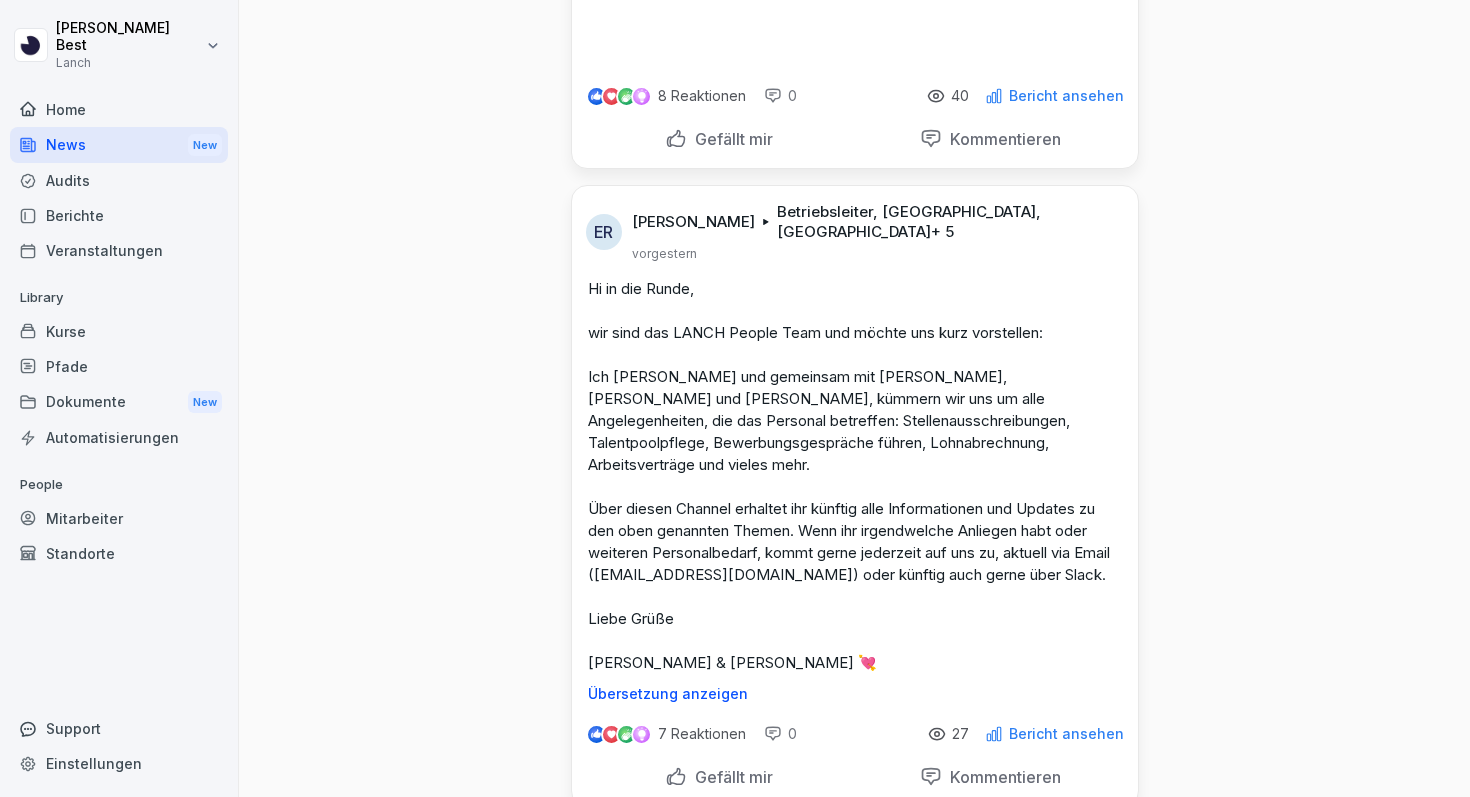 scroll, scrollTop: 4575, scrollLeft: 0, axis: vertical 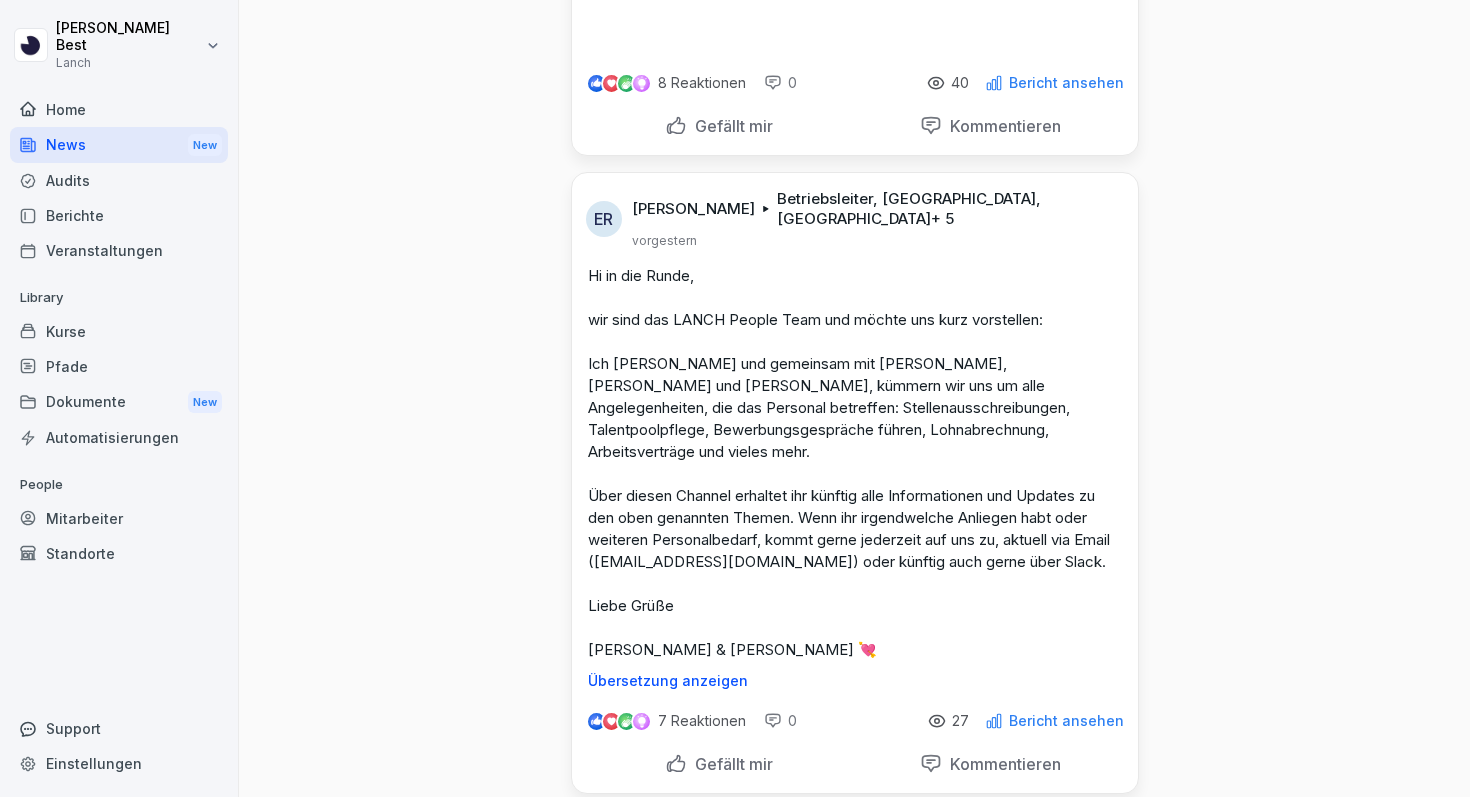 click on "Mitarbeiter" at bounding box center (119, 518) 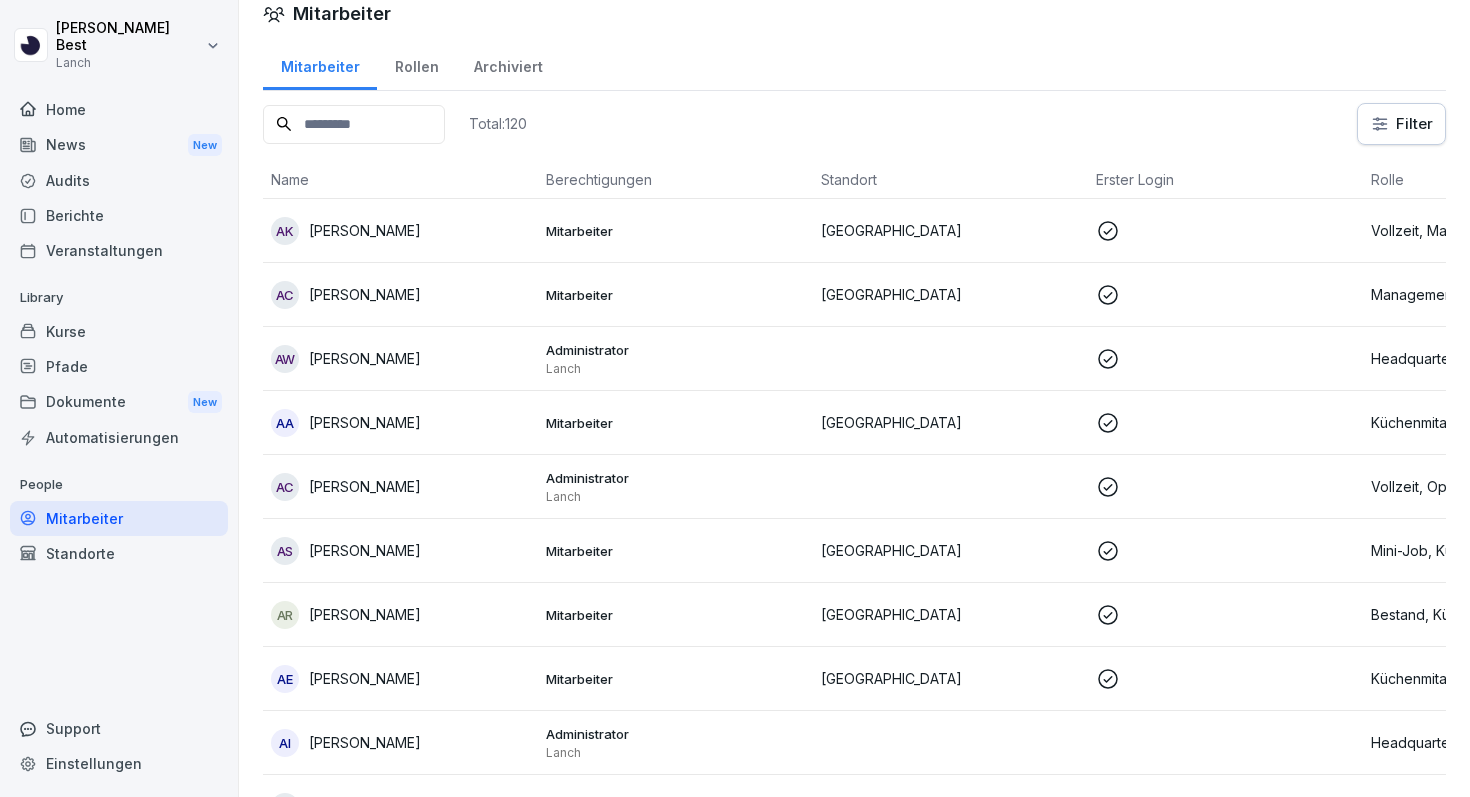 click on "Mitarbeiter" at bounding box center [342, 13] 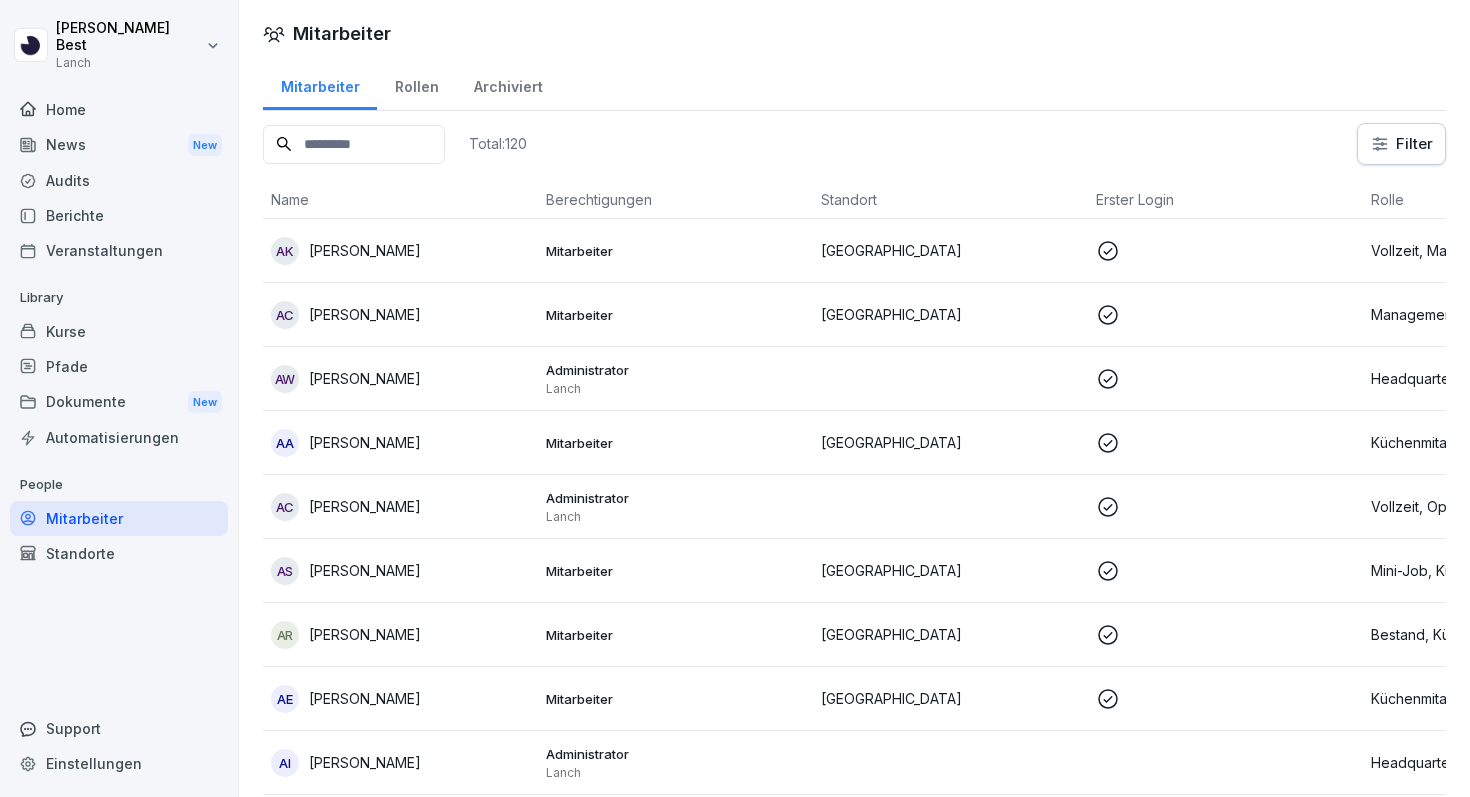 click on "Mitarbeiter" at bounding box center [119, 518] 